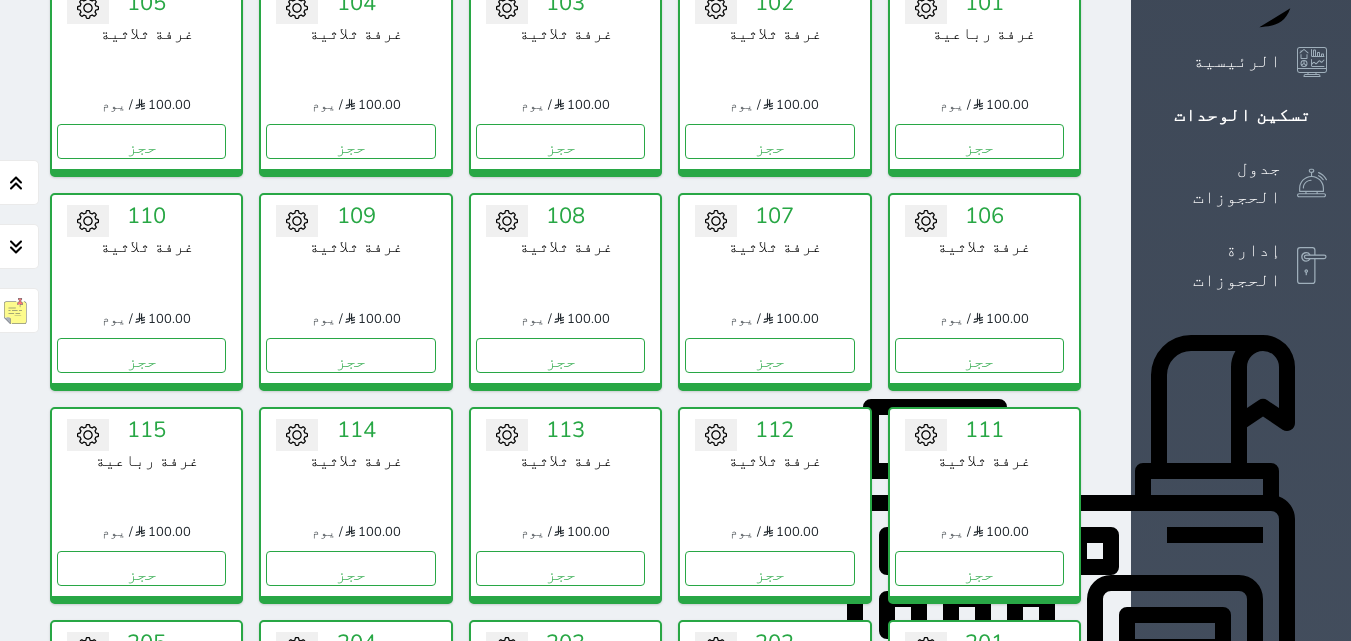 scroll, scrollTop: 0, scrollLeft: 0, axis: both 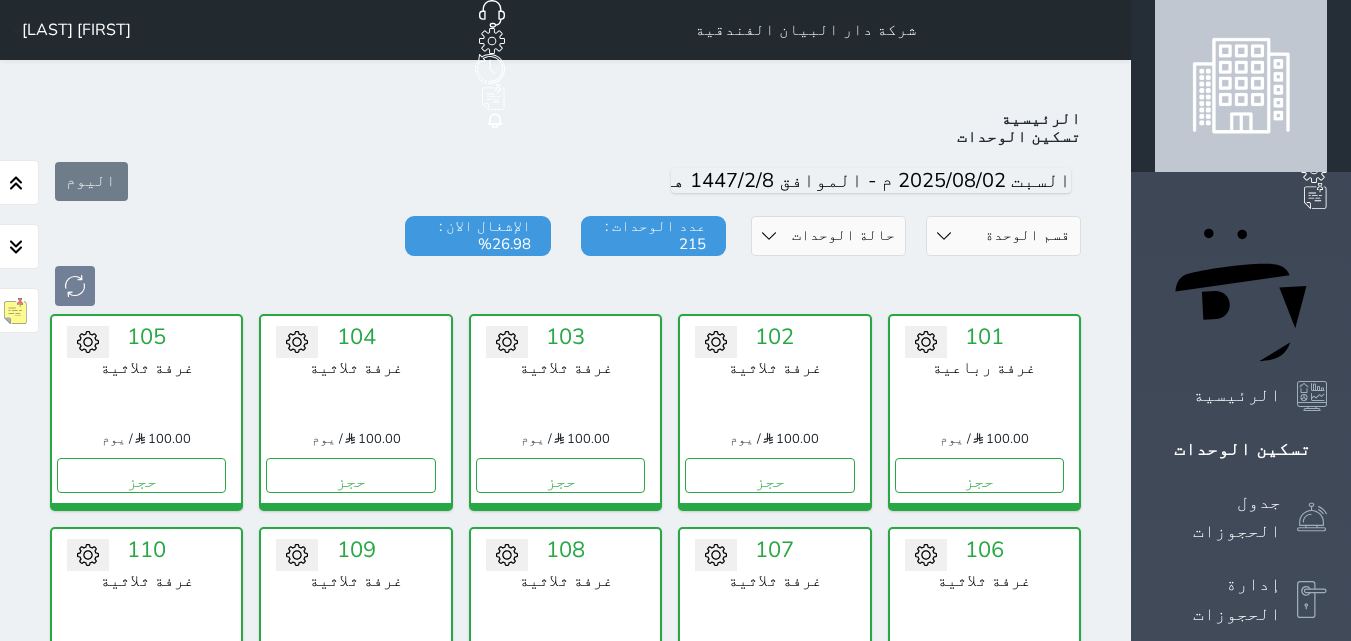 click on "حجز جماعي جديد" at bounding box center [441, -65] 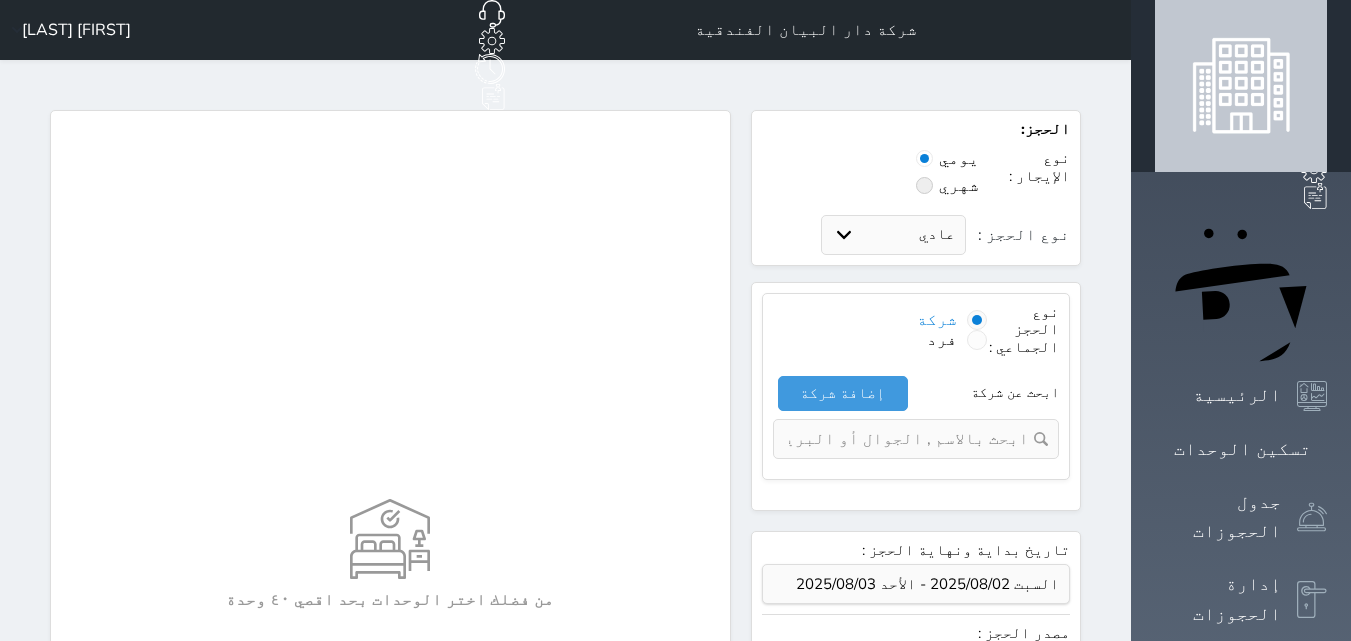 click at bounding box center [909, 439] 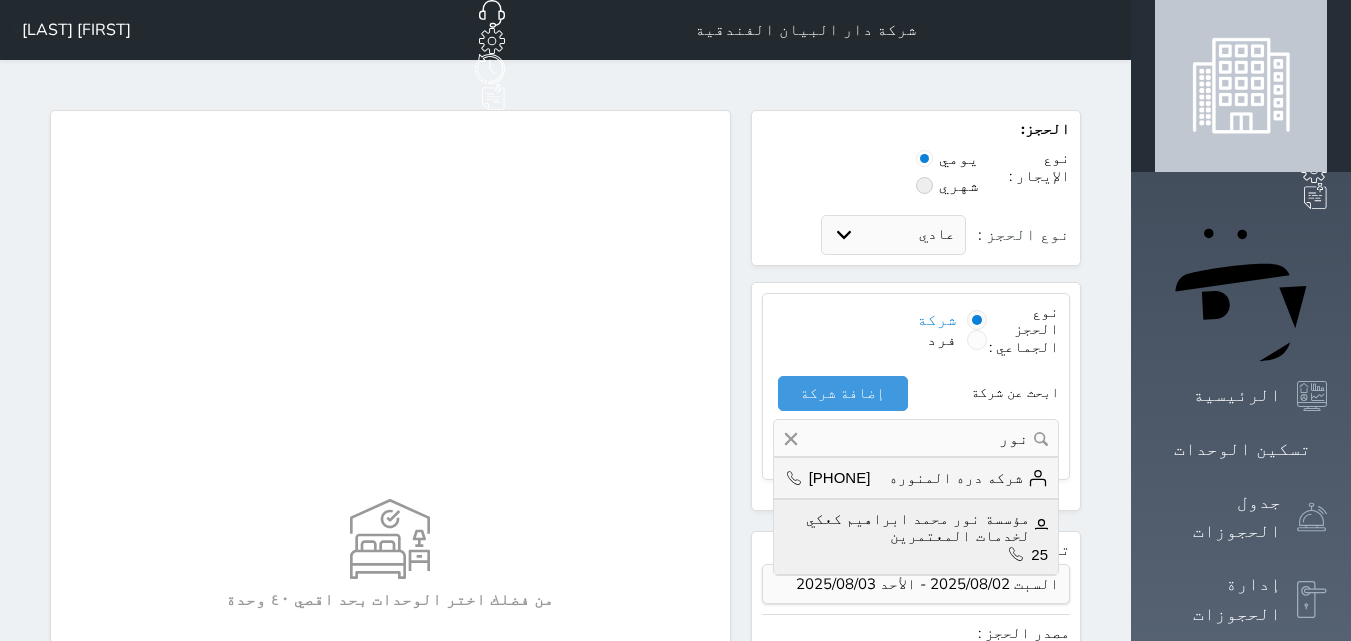 click on "مؤسسة نور محمد ابراهيم كعكي لخدمات المعتمرين" at bounding box center [916, 527] 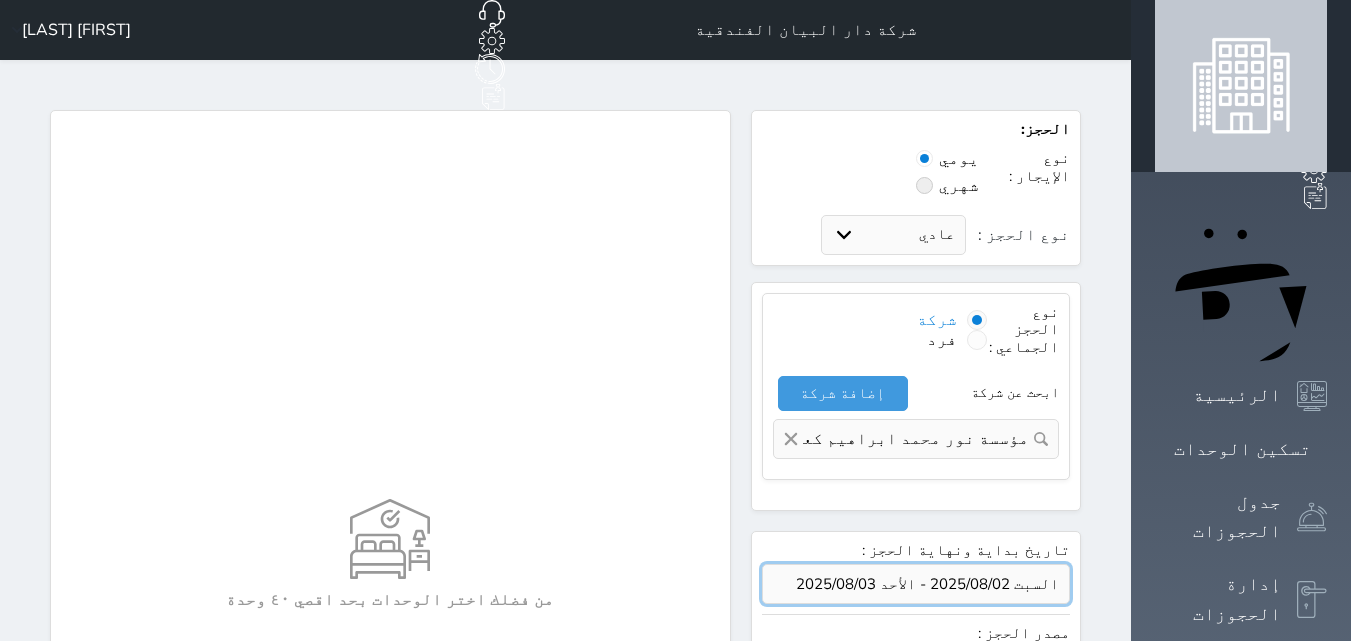 click at bounding box center (916, 584) 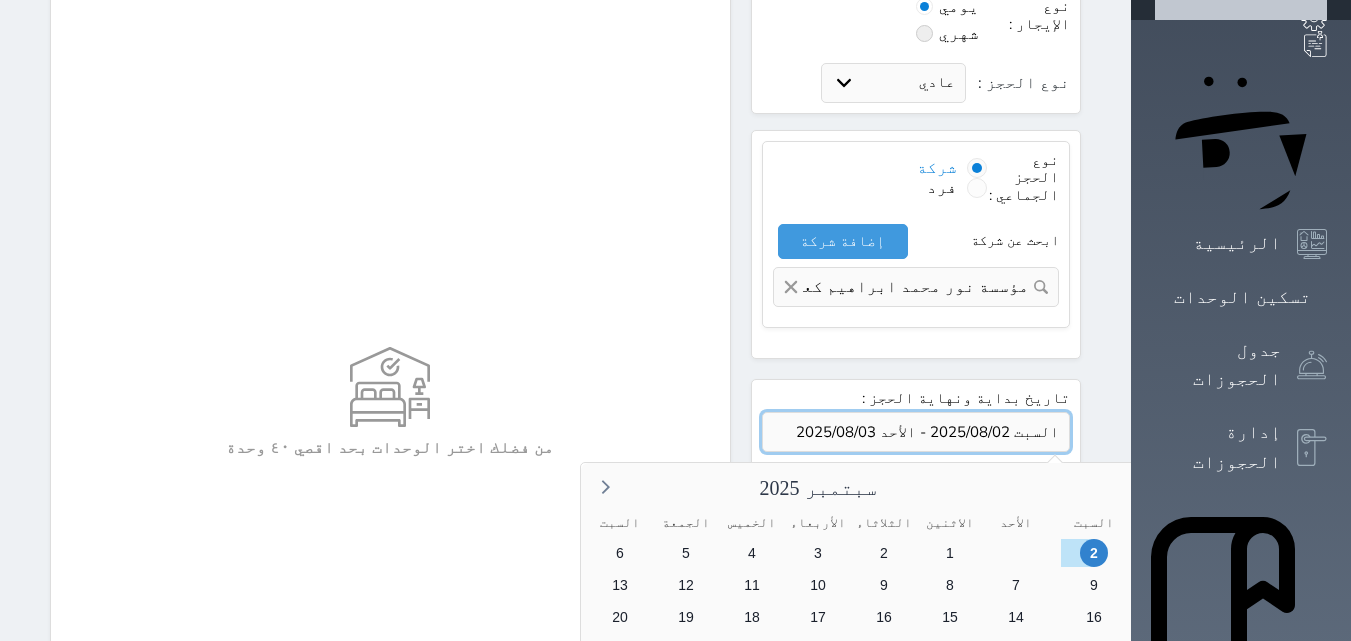scroll, scrollTop: 400, scrollLeft: 0, axis: vertical 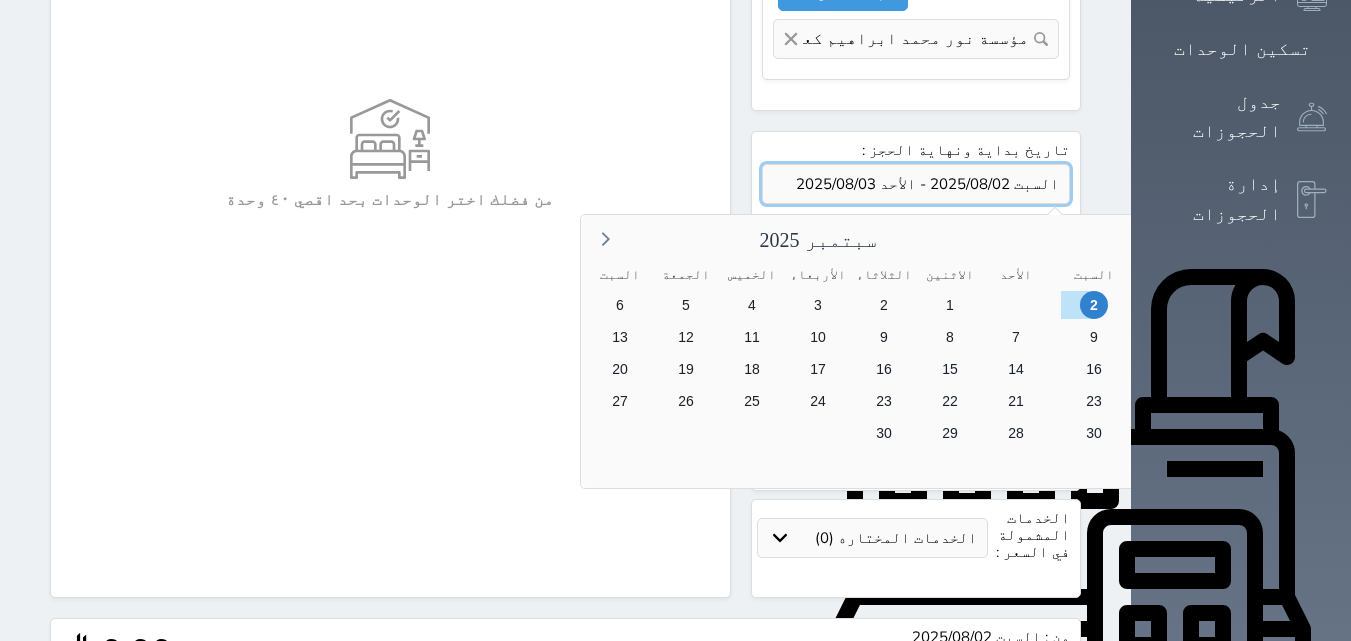 click at bounding box center [916, 184] 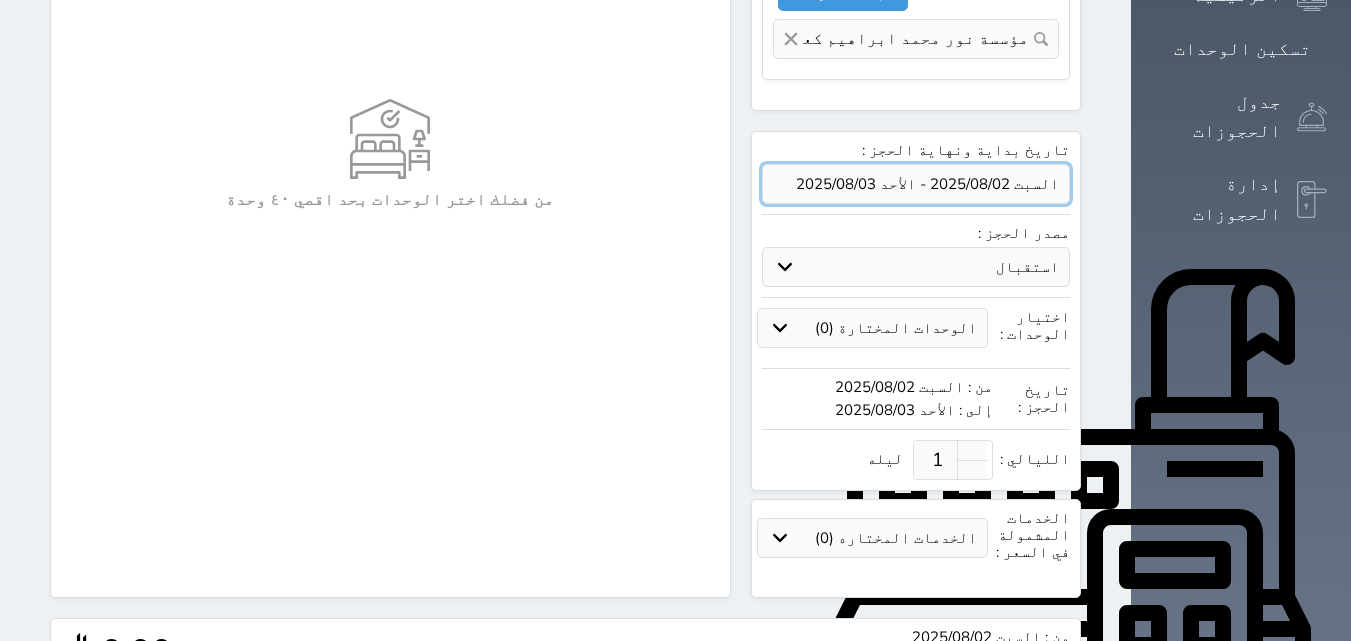 click at bounding box center [916, 184] 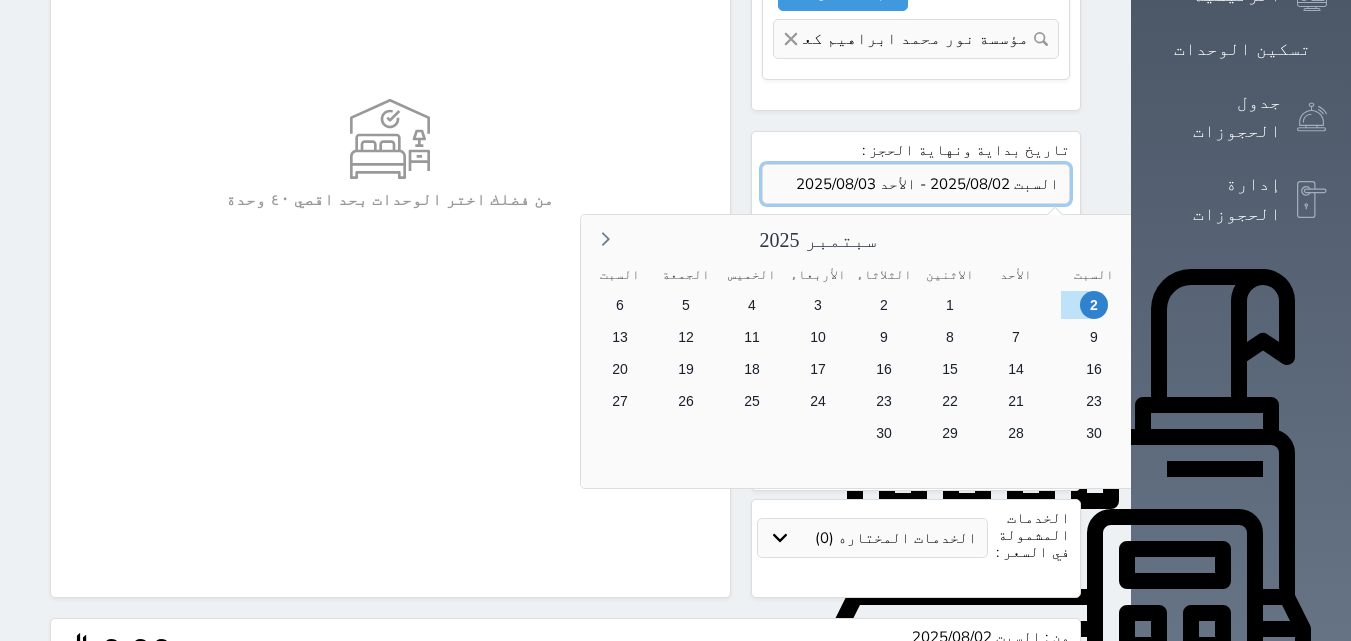 click at bounding box center [916, 184] 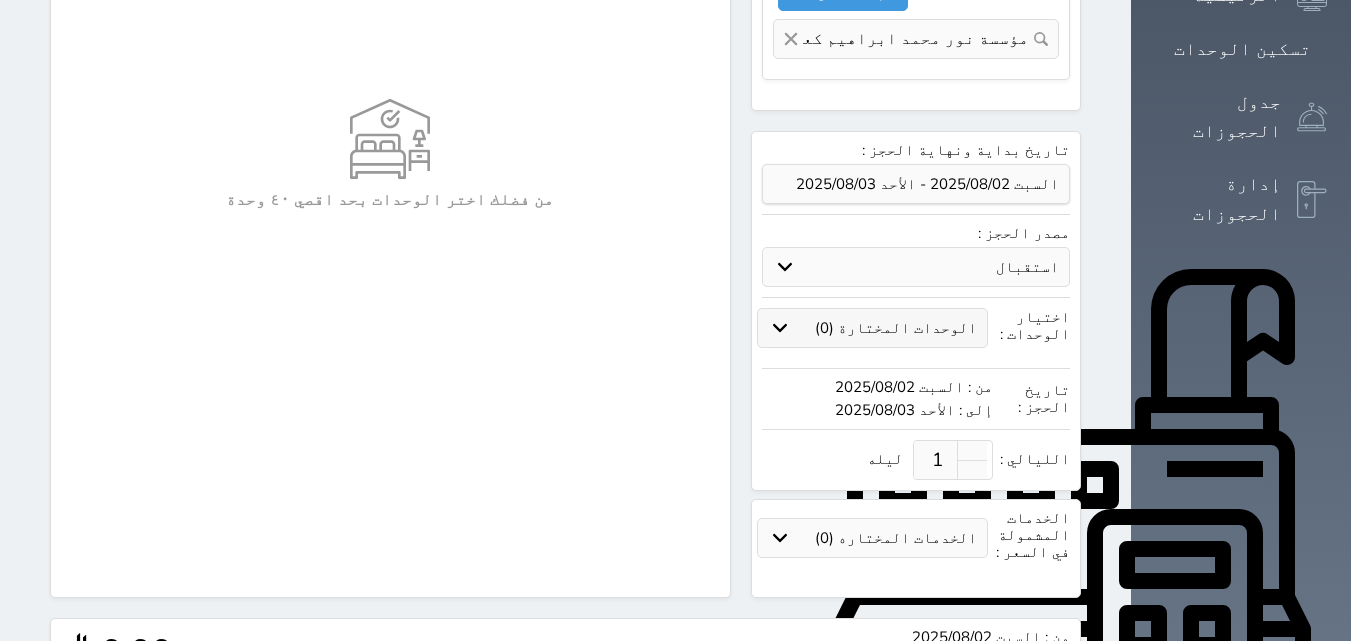 click on "الوحدات المختارة  (0)" at bounding box center (872, 328) 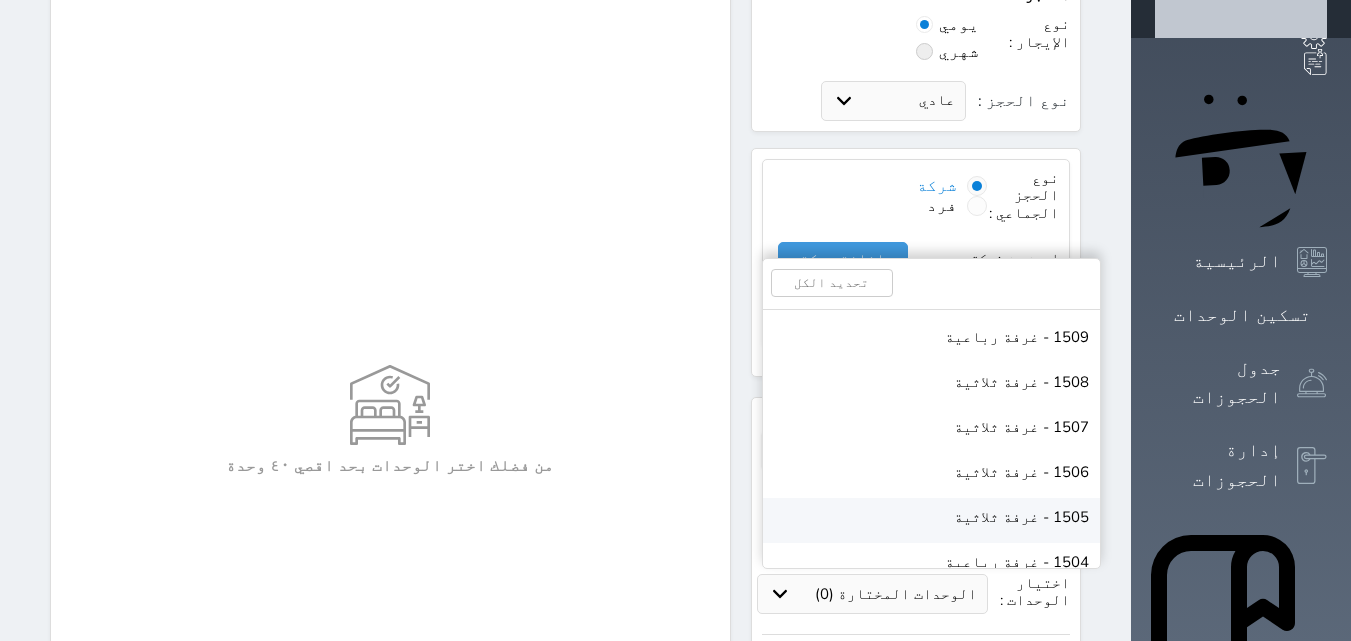 scroll, scrollTop: 0, scrollLeft: 0, axis: both 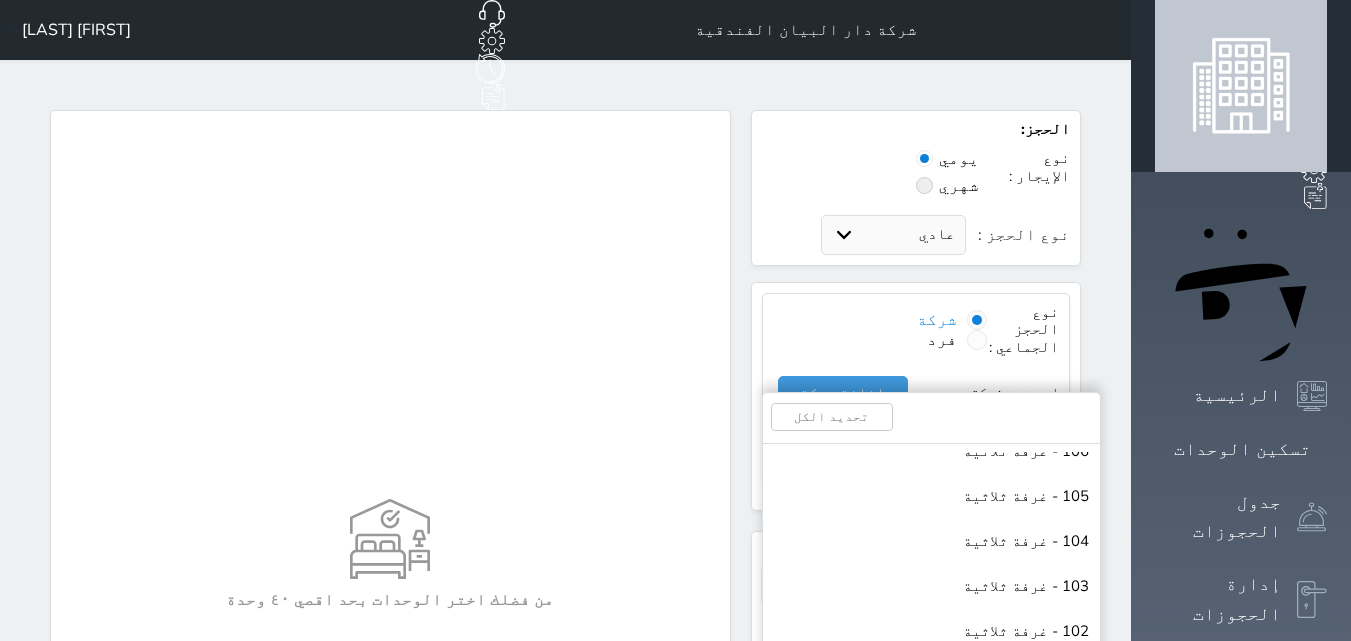 click on "101 - غرفة رباعية" at bounding box center (931, 679) 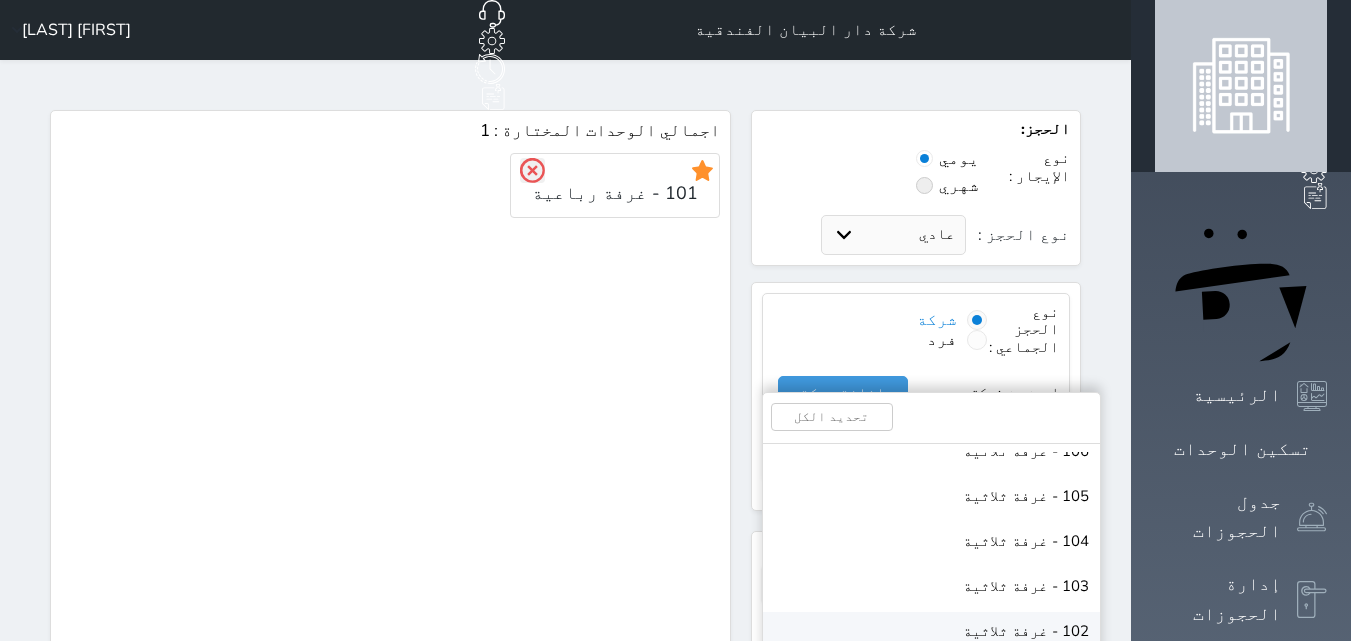 click on "102 - غرفة ثلاثية" at bounding box center [1026, 631] 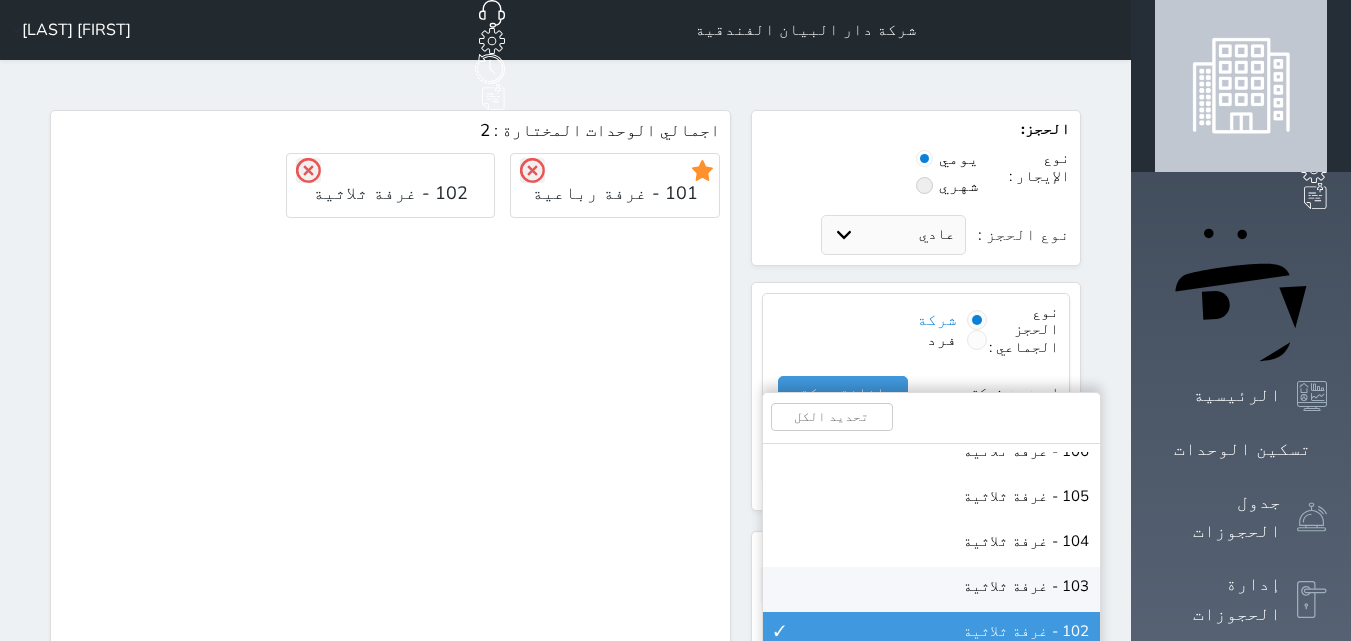 click on "103 - غرفة ثلاثية" at bounding box center (1026, 586) 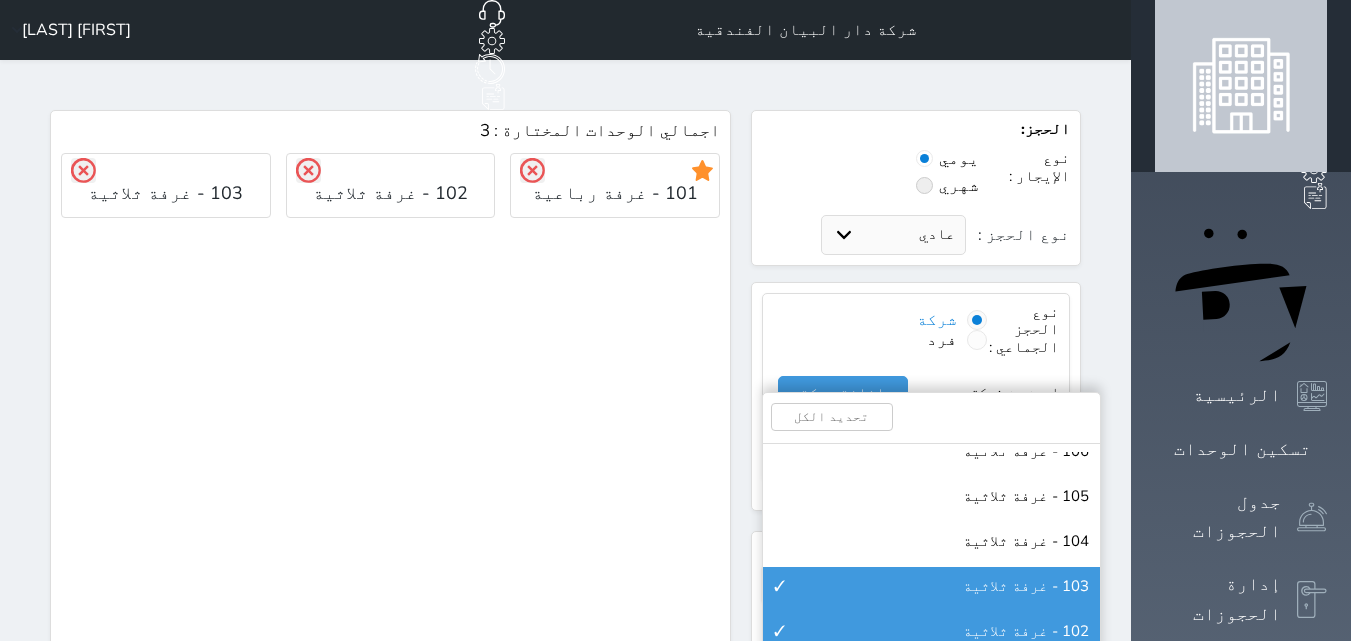 click on "اجمالي الوحدات المختارة : 3         101 - غرفة رباعية       102 - غرفة ثلاثية       103 - غرفة ثلاثية" at bounding box center (390, 725) 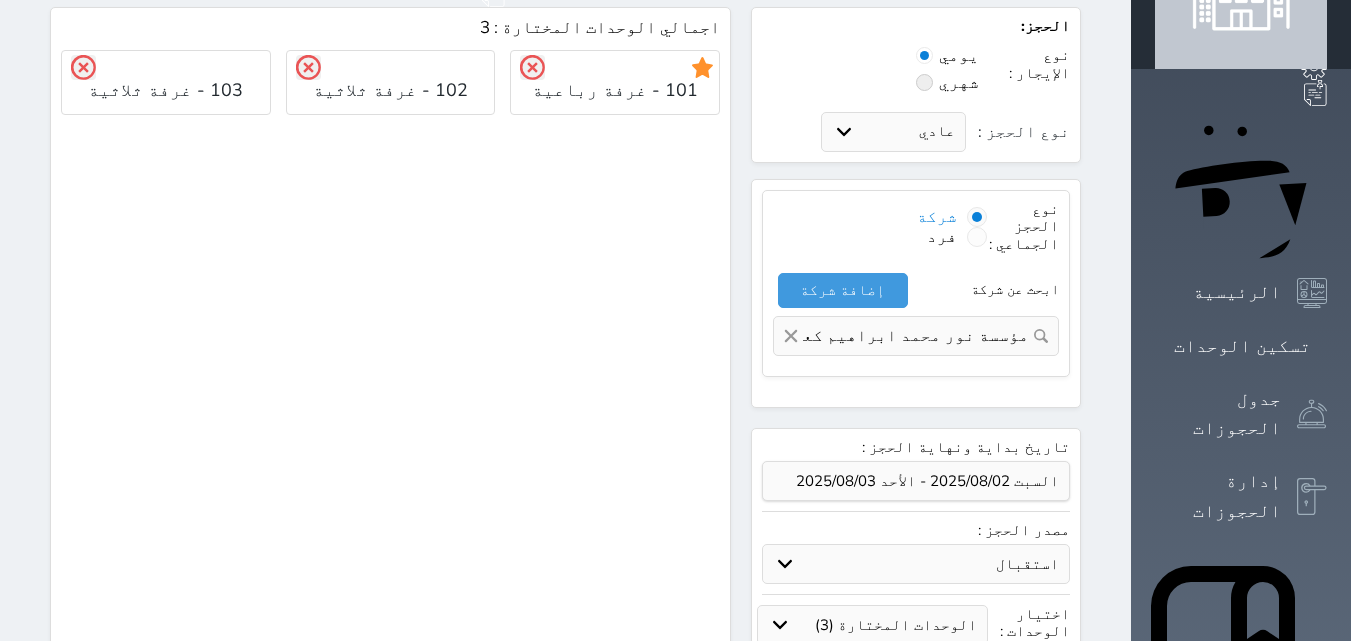 scroll, scrollTop: 400, scrollLeft: 0, axis: vertical 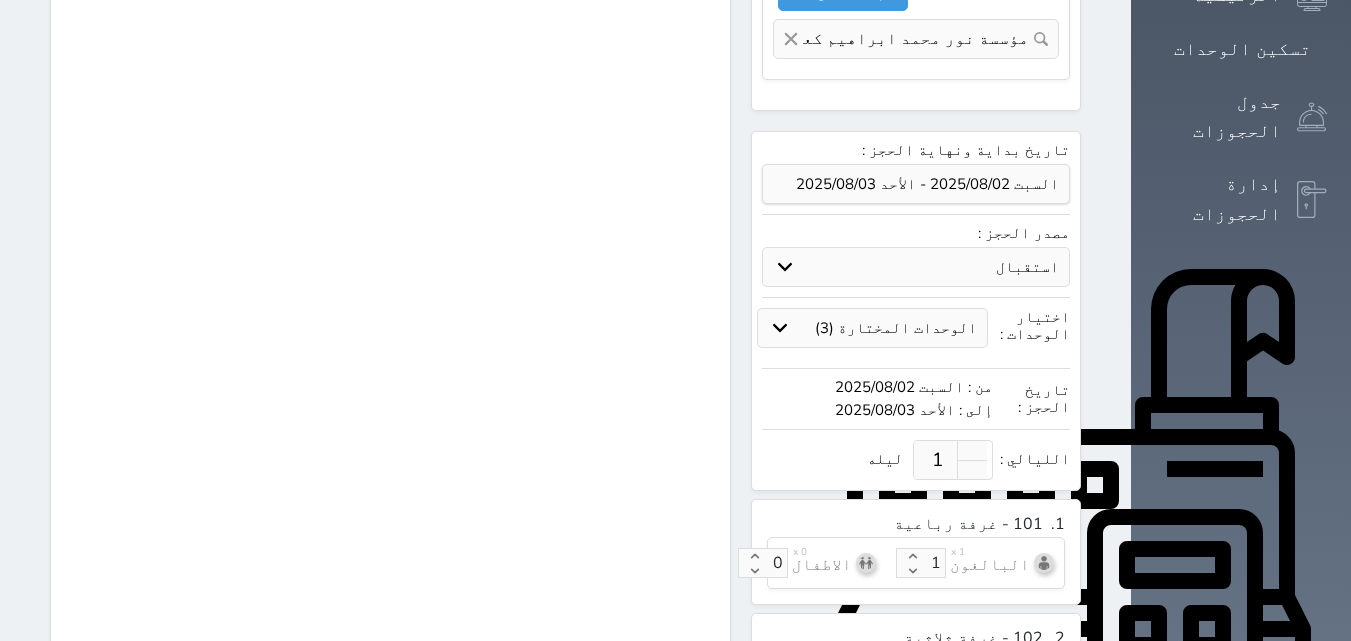 click on "1" at bounding box center (938, 460) 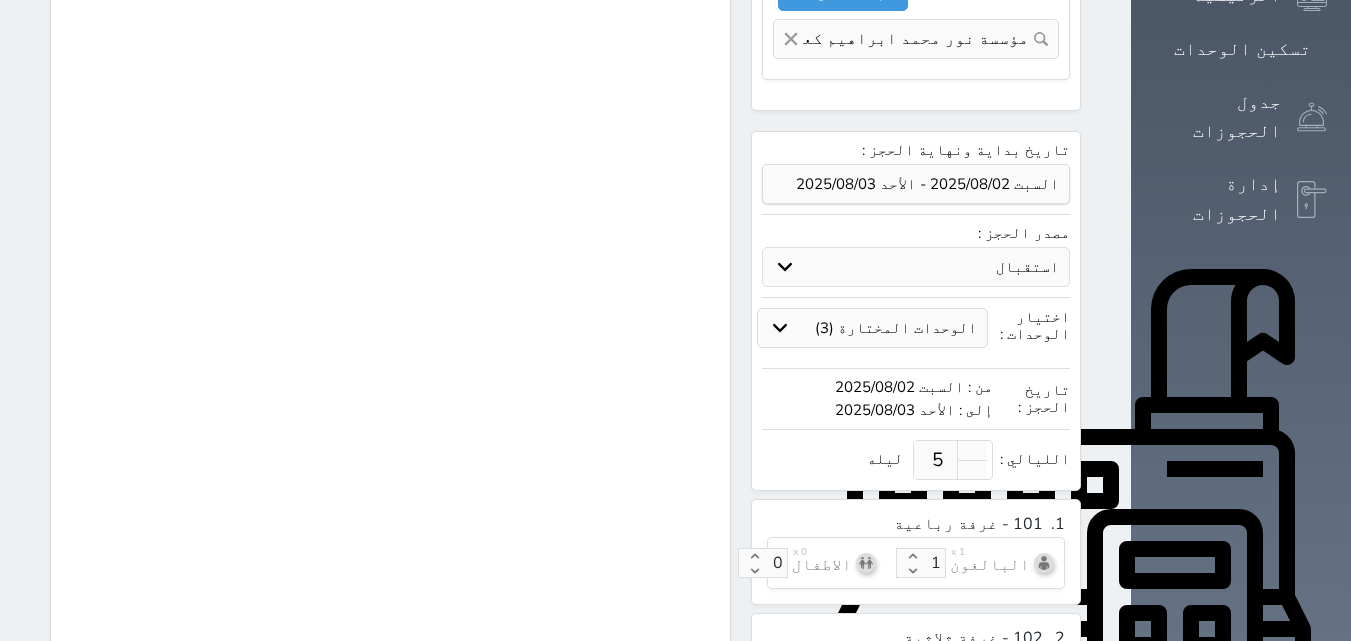 type on "5" 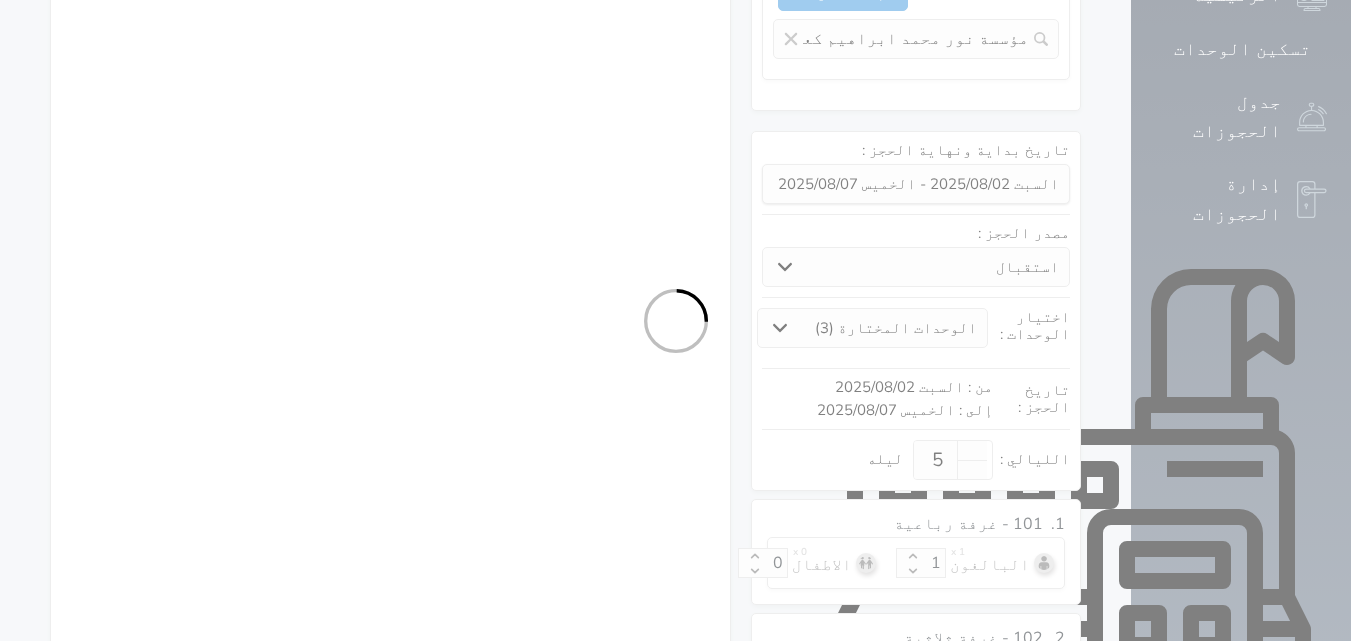 click at bounding box center [675, 320] 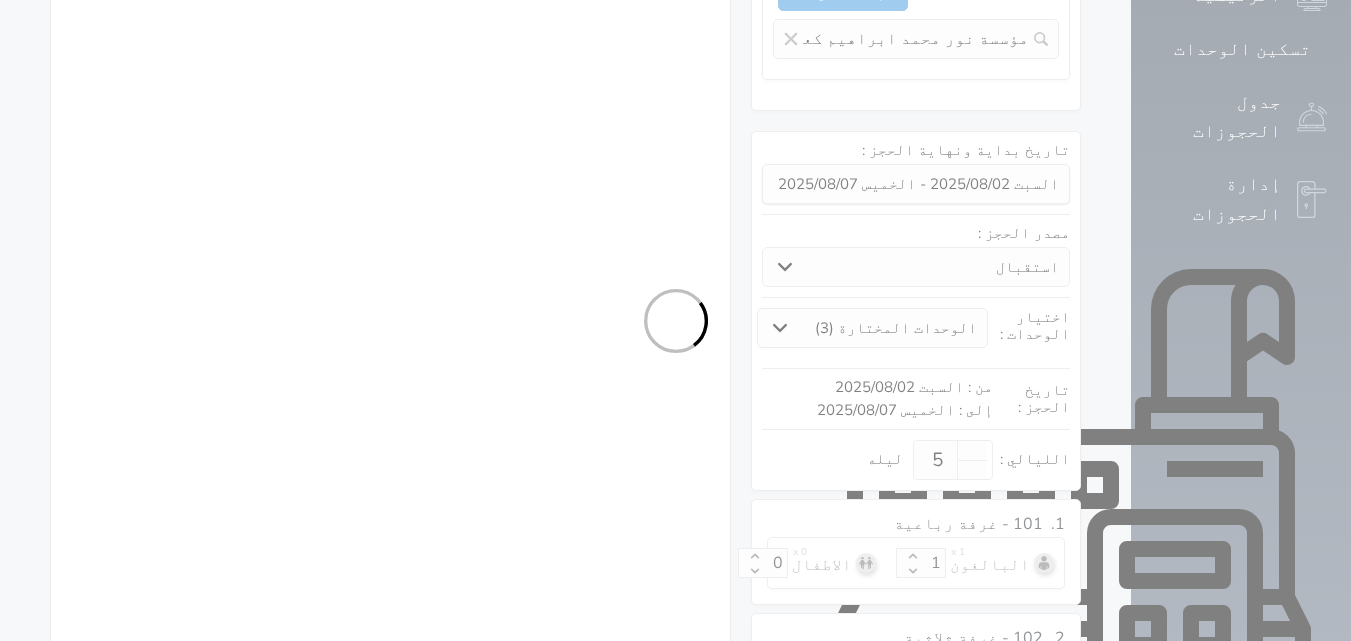 radio on "true" 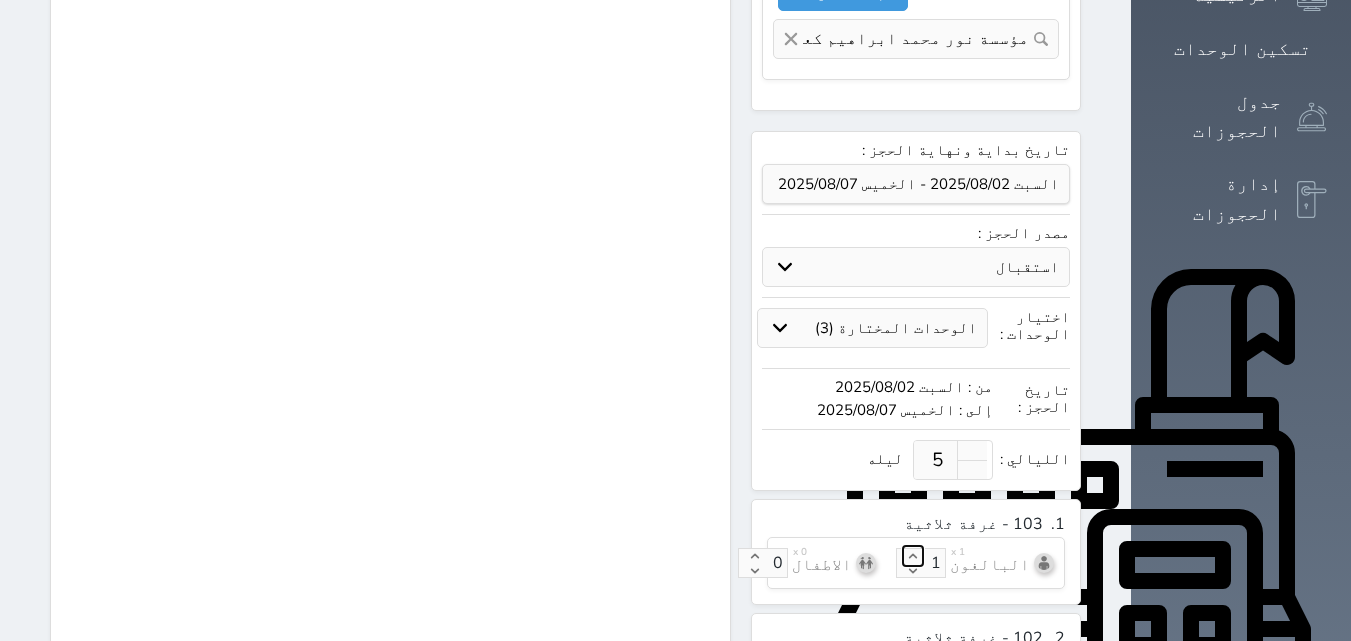 click 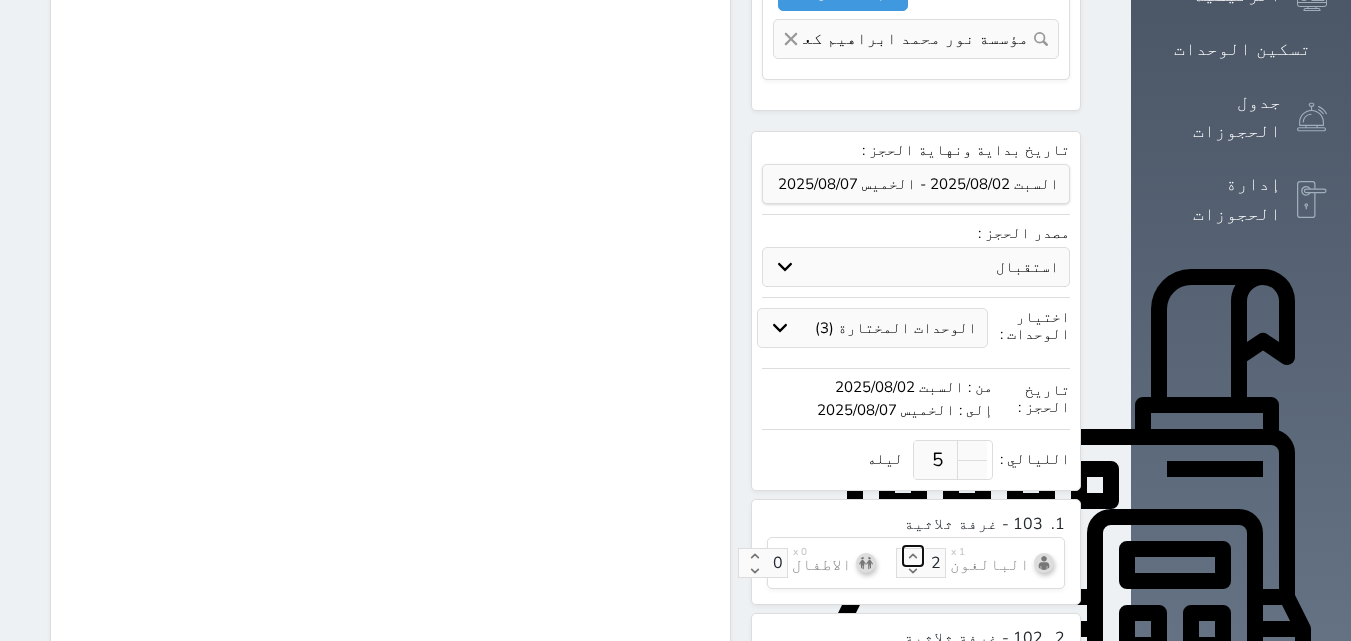 click 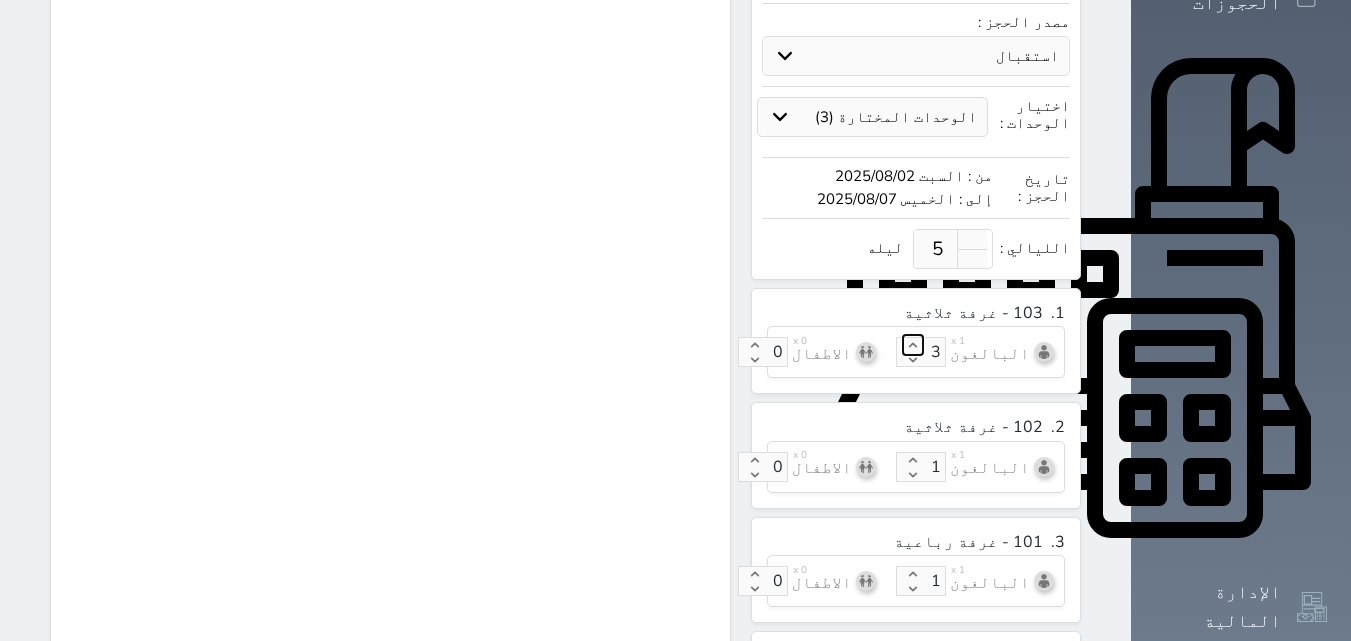 scroll, scrollTop: 800, scrollLeft: 0, axis: vertical 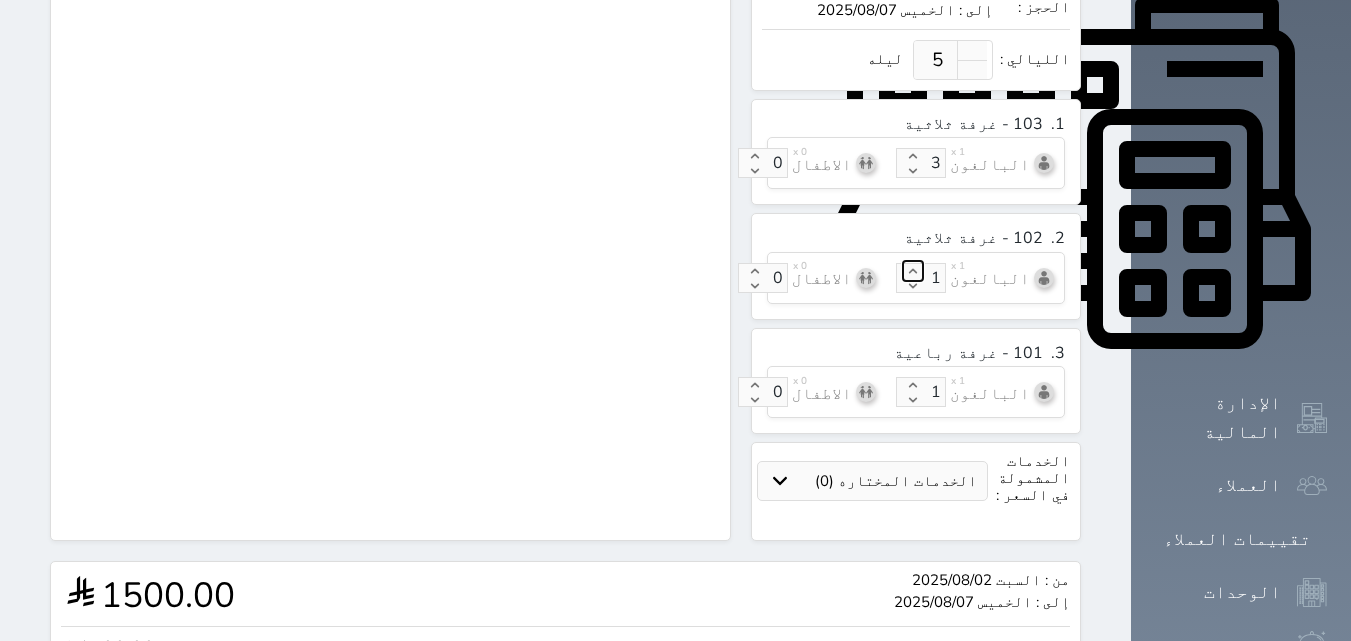 click 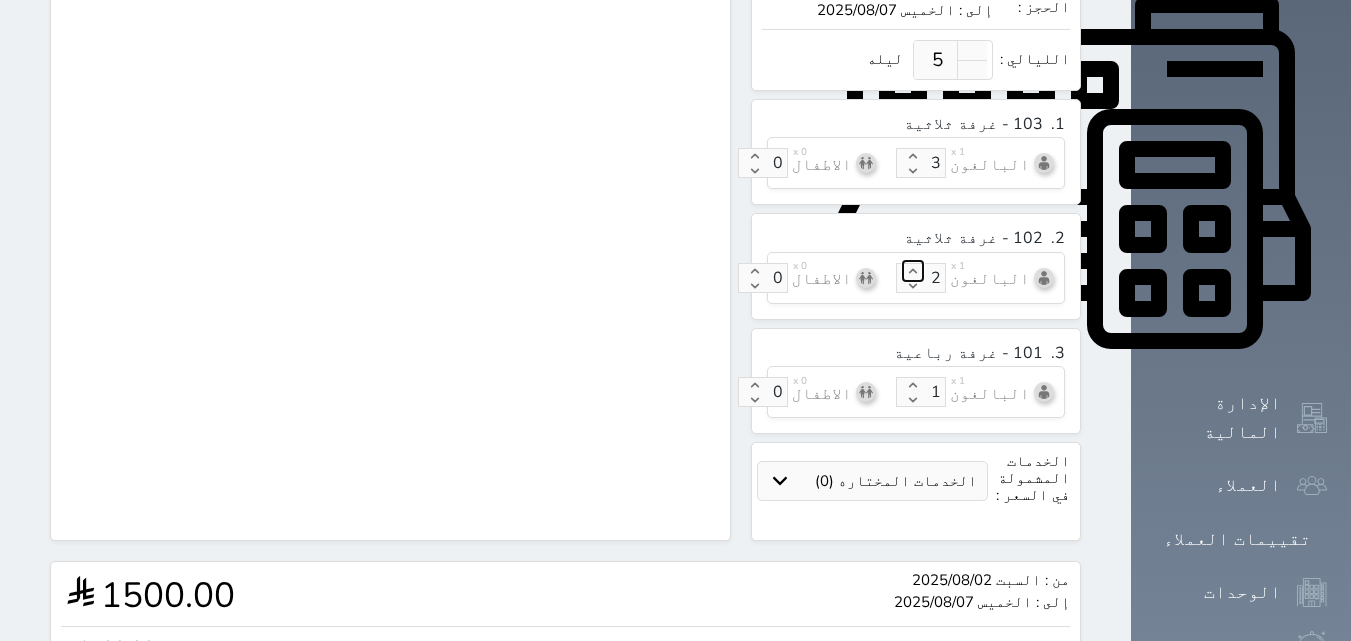 click 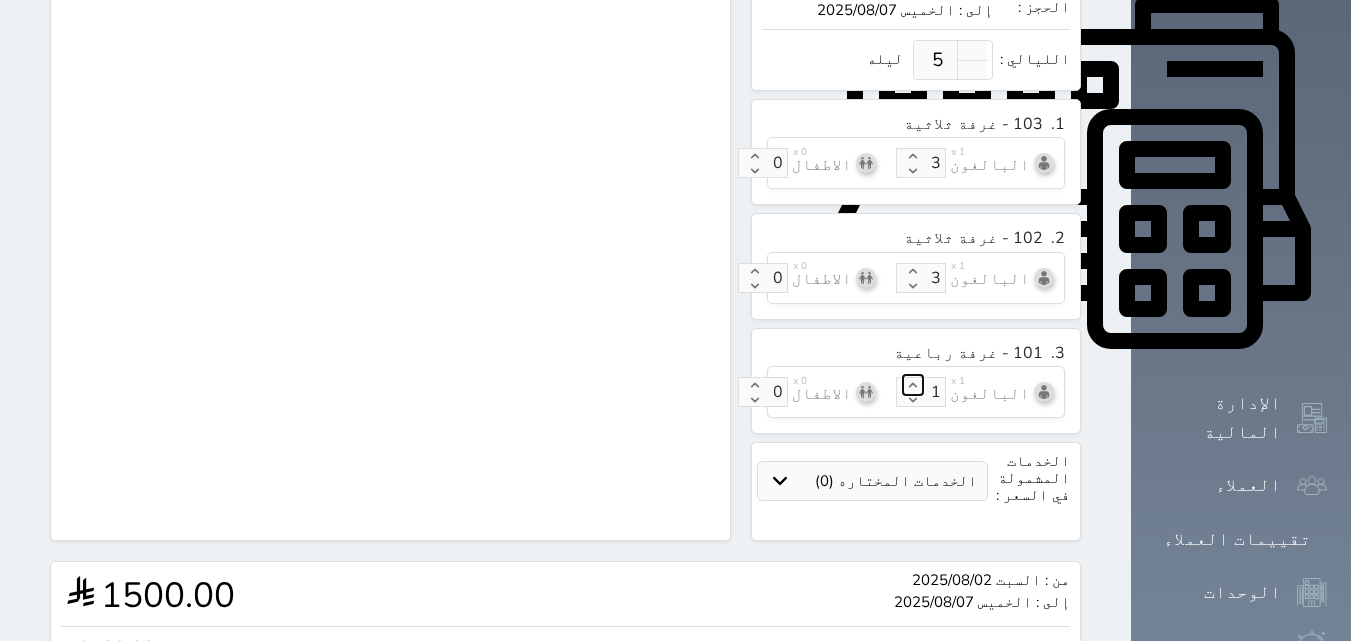 click 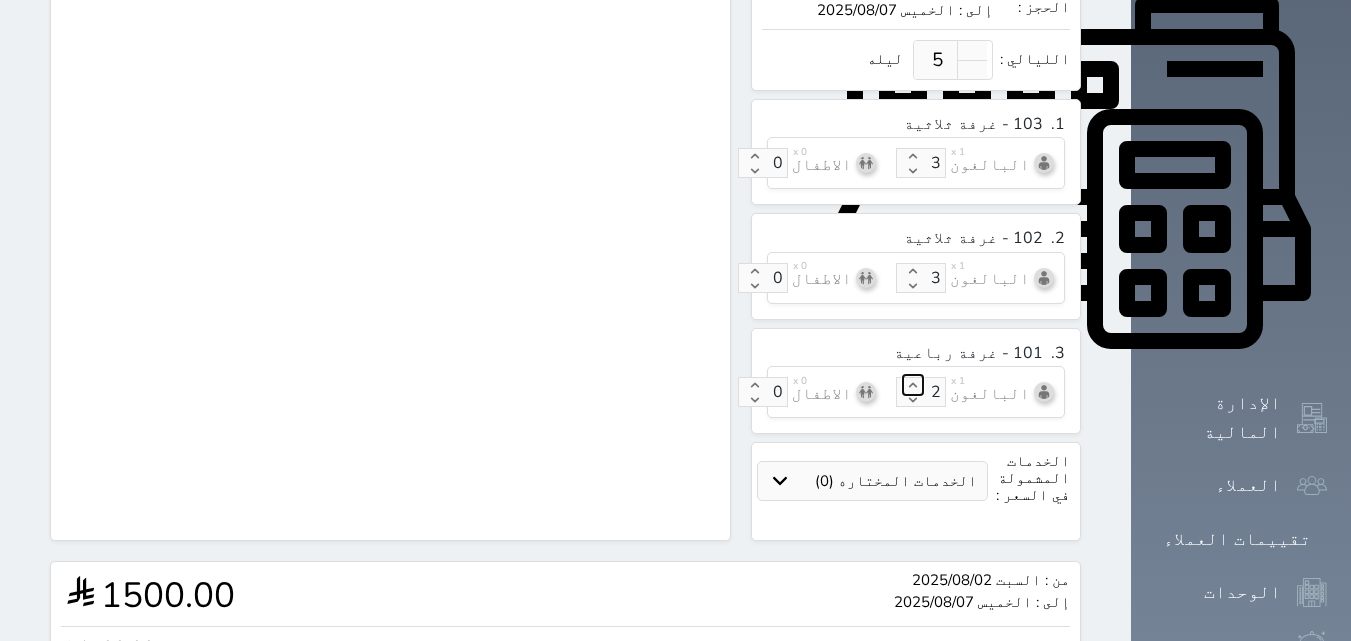 click 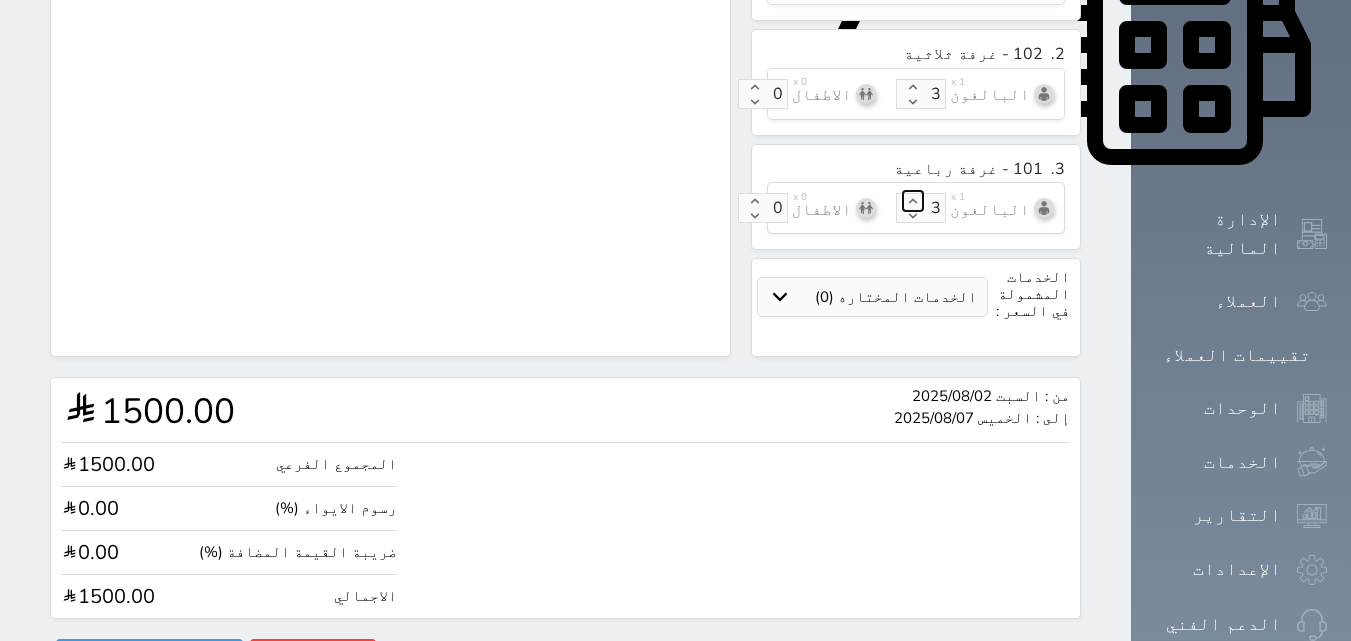 scroll, scrollTop: 986, scrollLeft: 0, axis: vertical 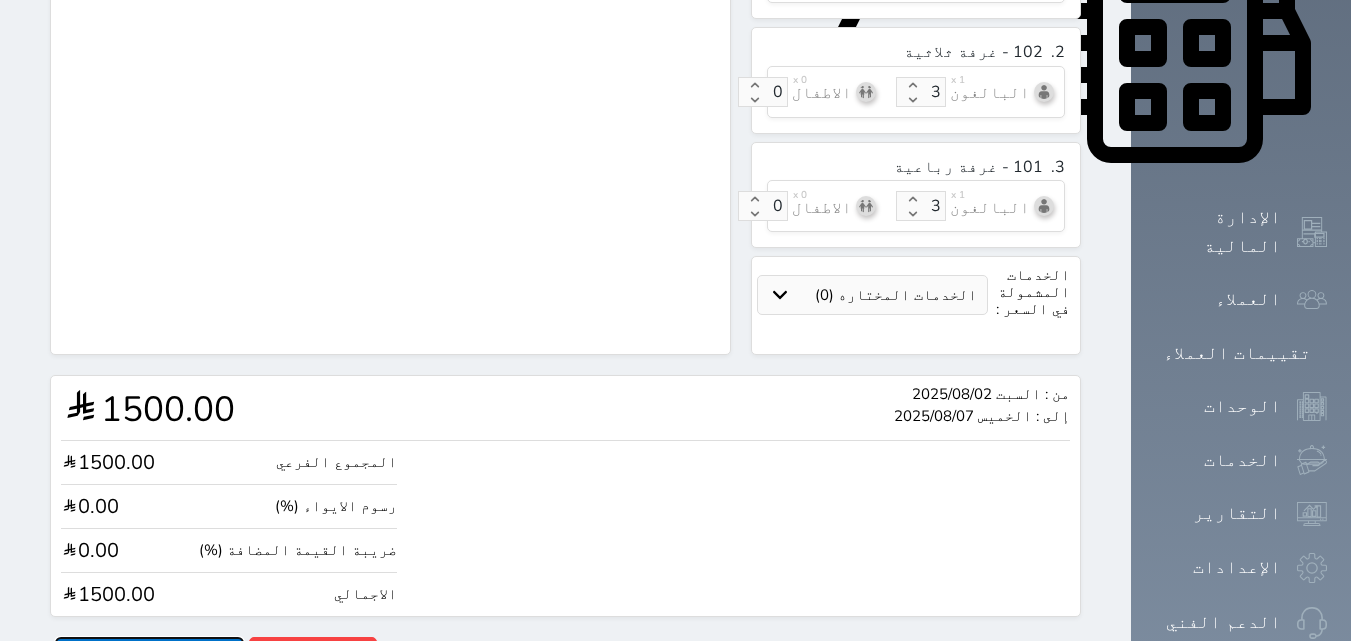 click on "انشاء الحجوزات" at bounding box center [149, 654] 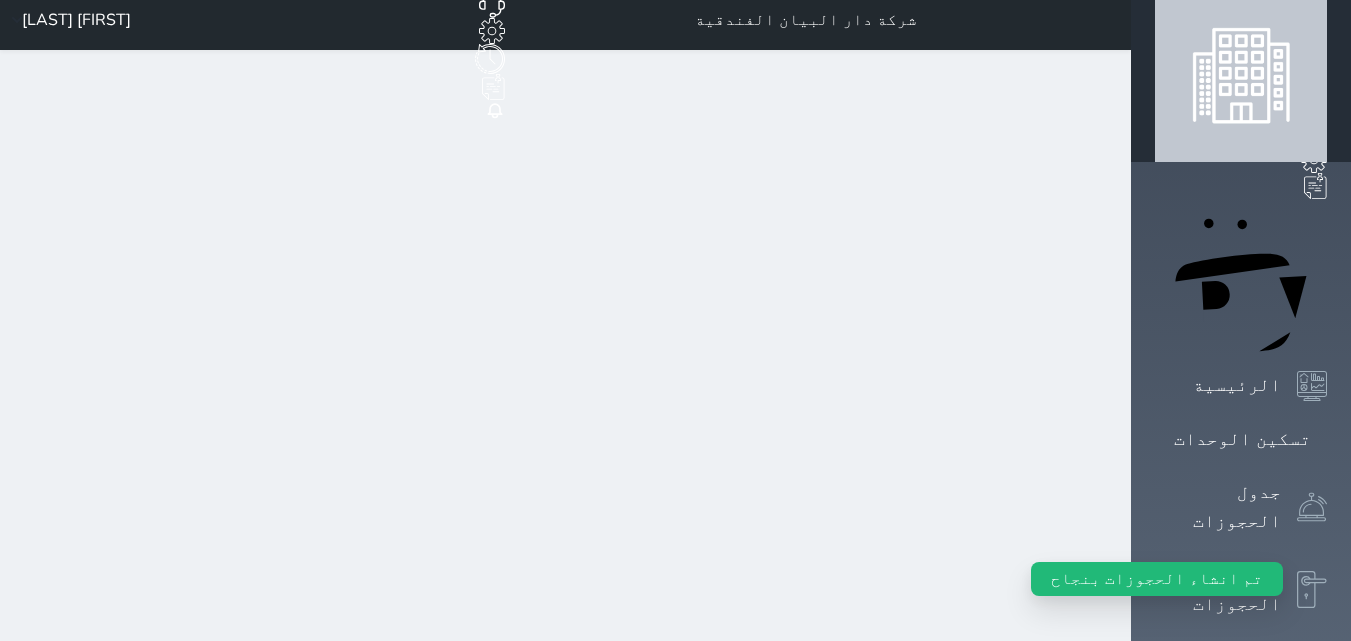 scroll, scrollTop: 0, scrollLeft: 0, axis: both 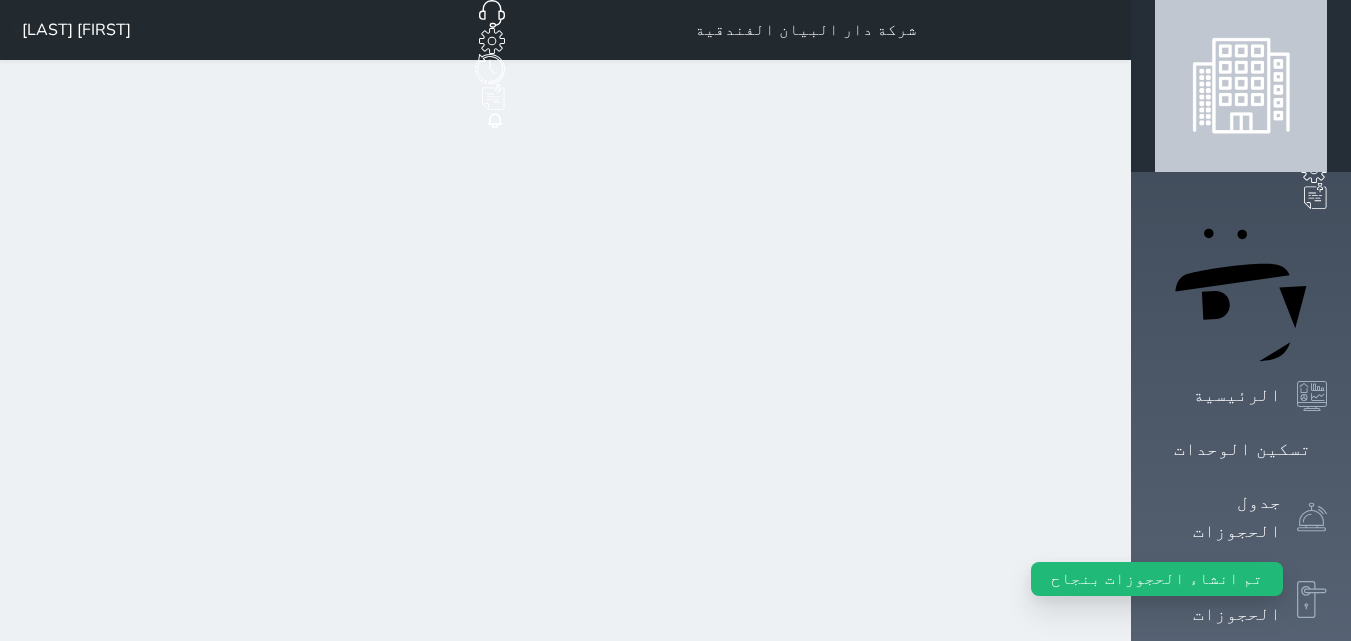 select 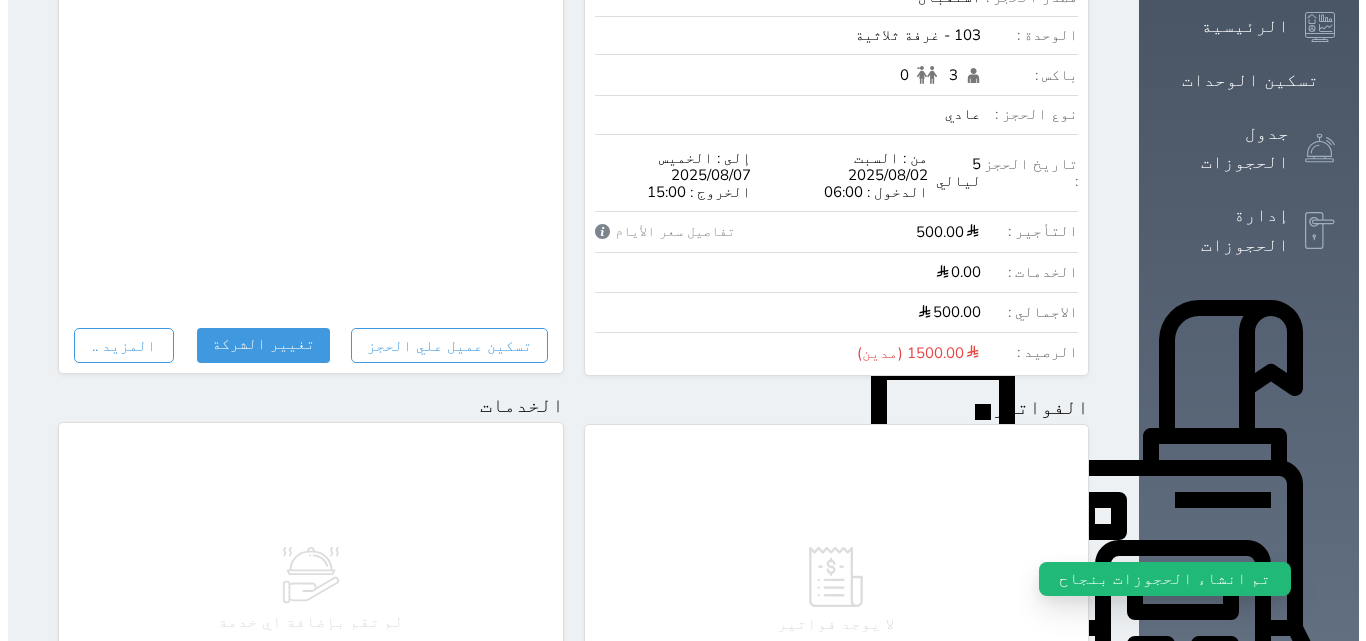 scroll, scrollTop: 400, scrollLeft: 0, axis: vertical 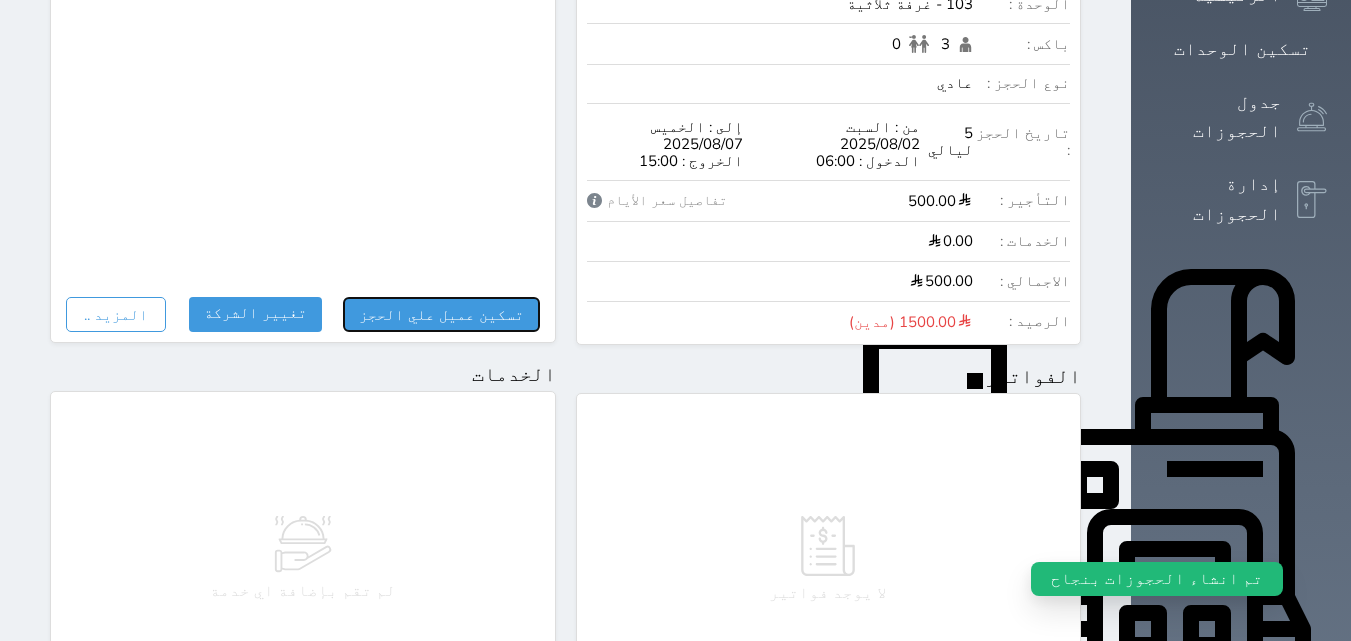 click on "تسكين عميل علي الحجز" at bounding box center [441, 314] 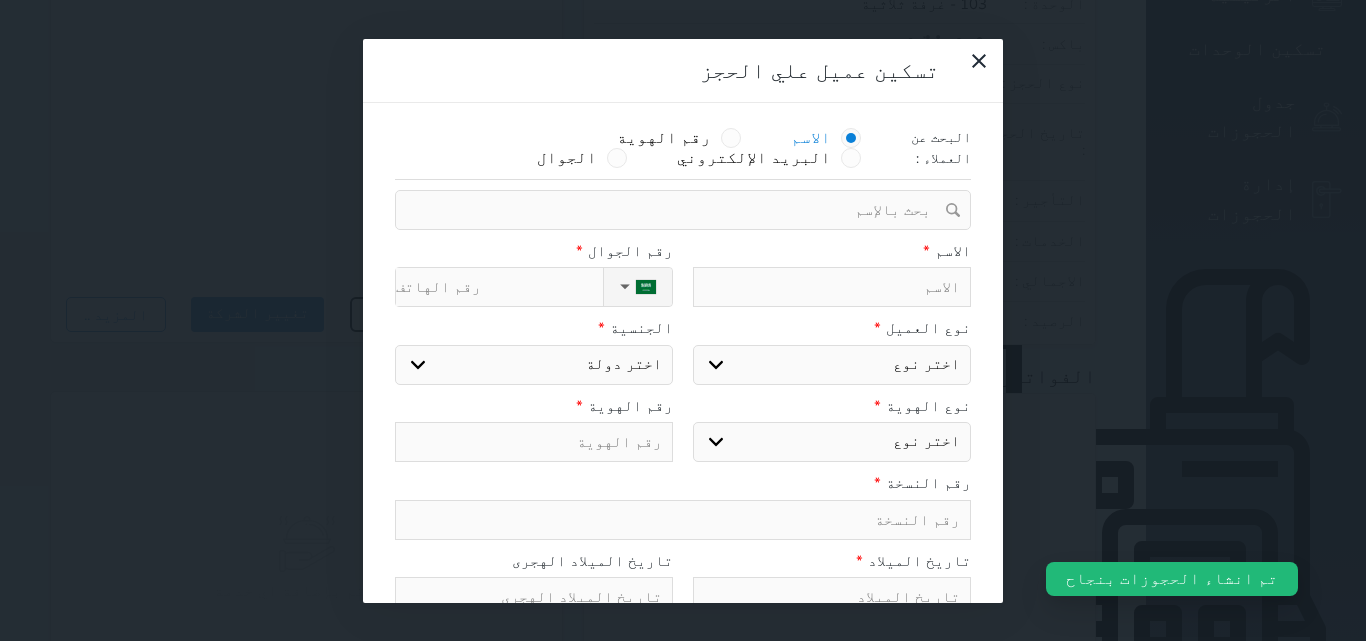select 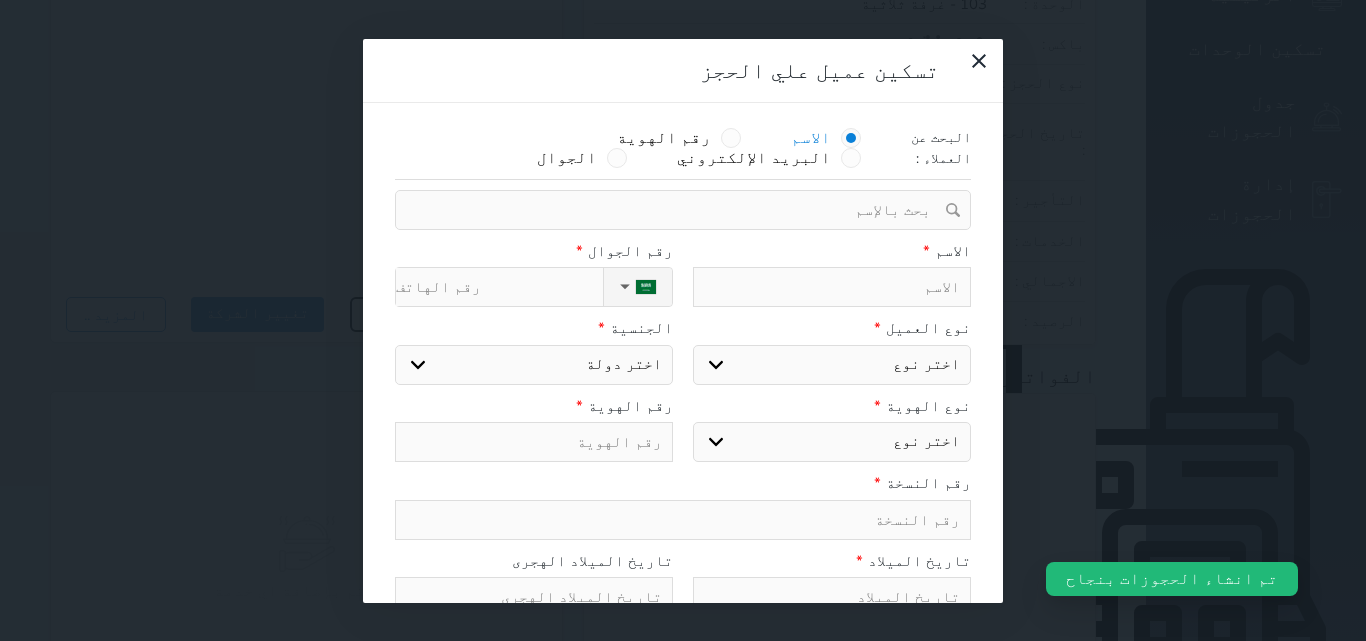 select 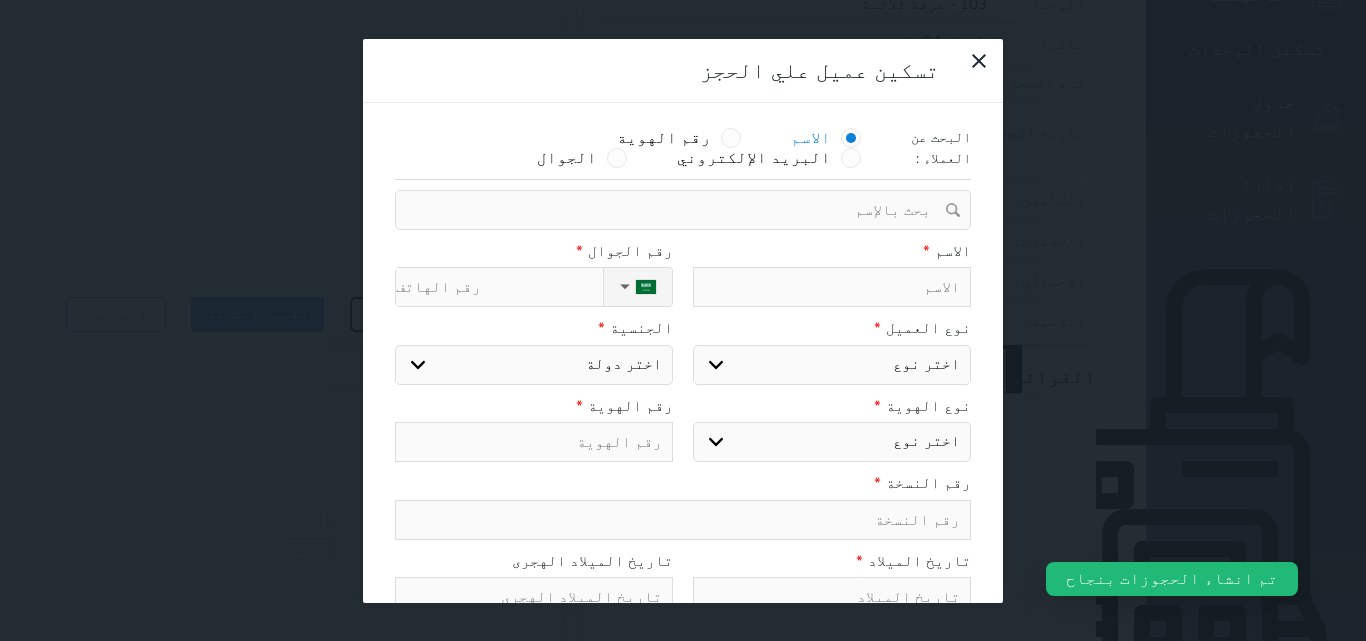 select 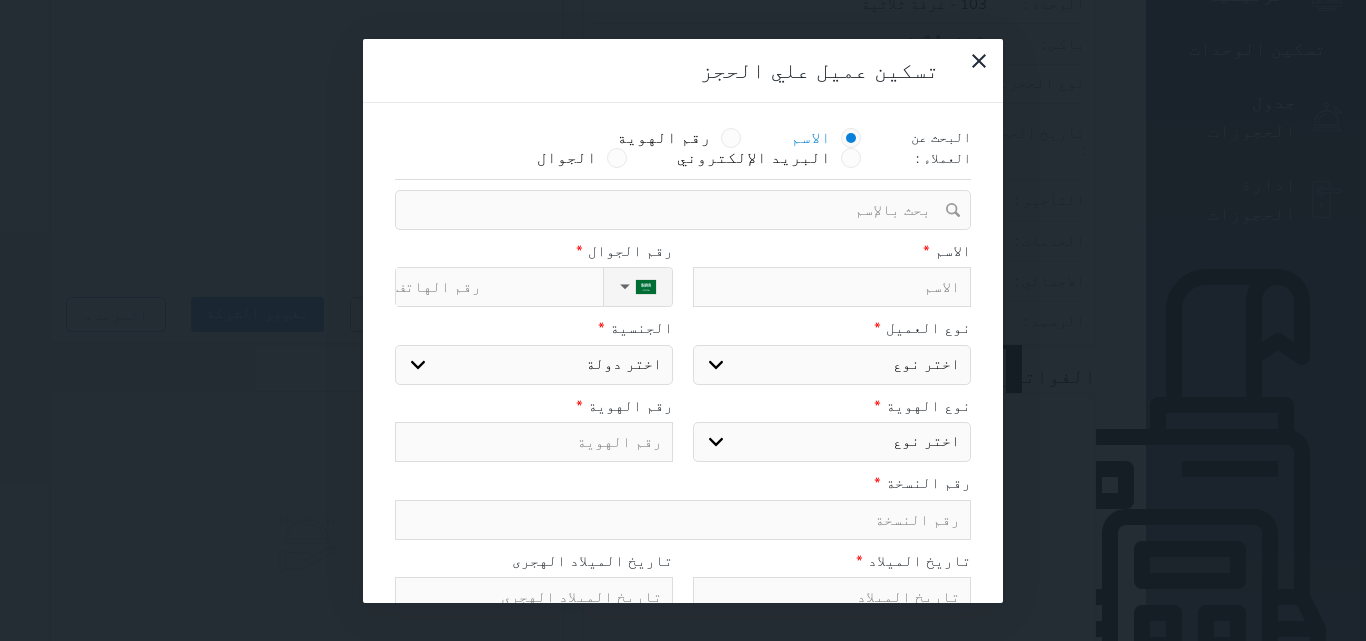 click at bounding box center (832, 287) 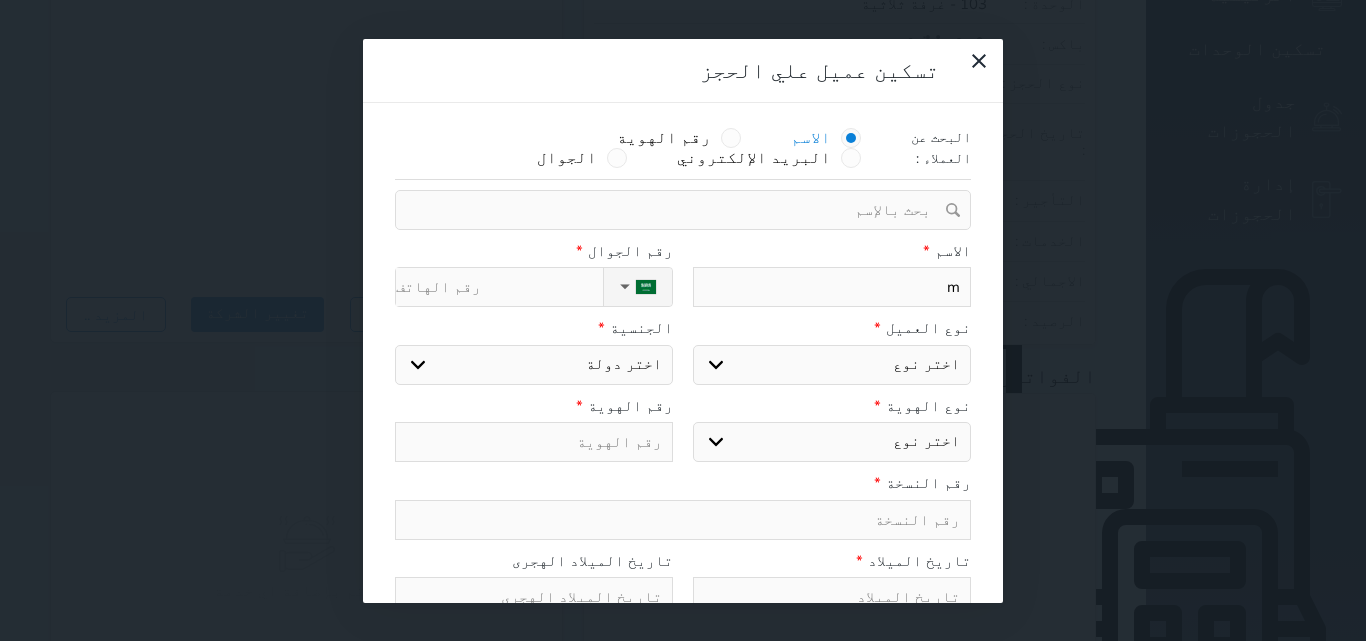 select 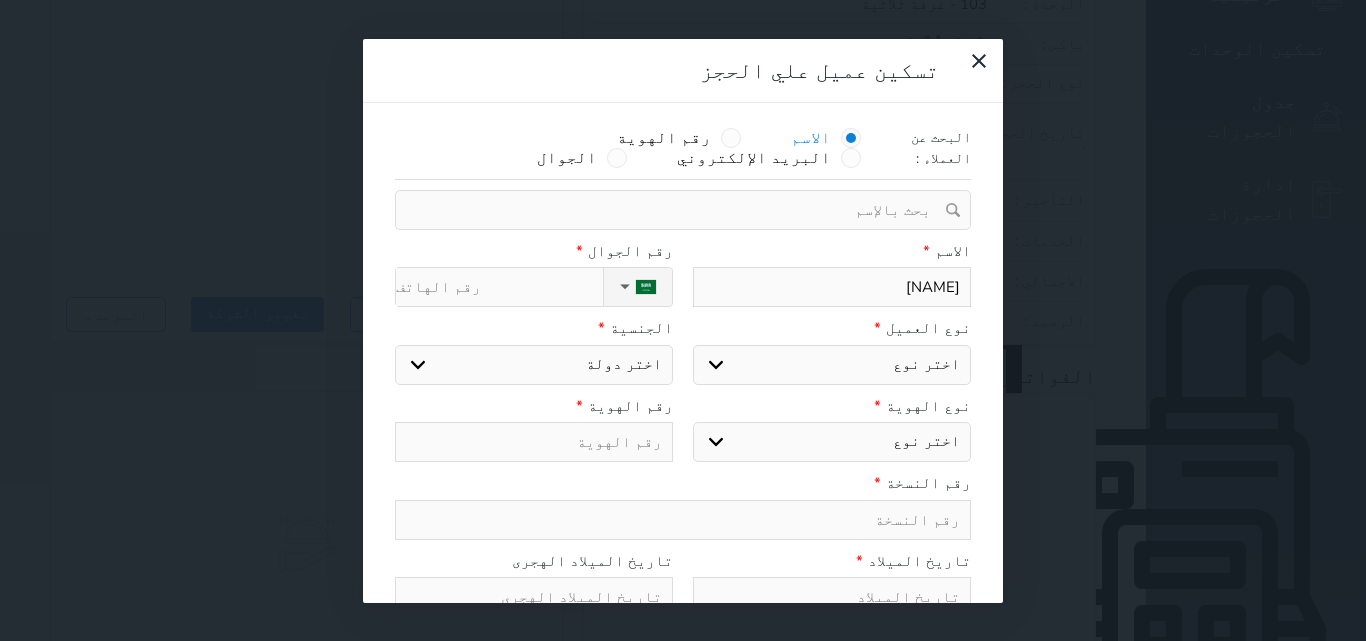 select 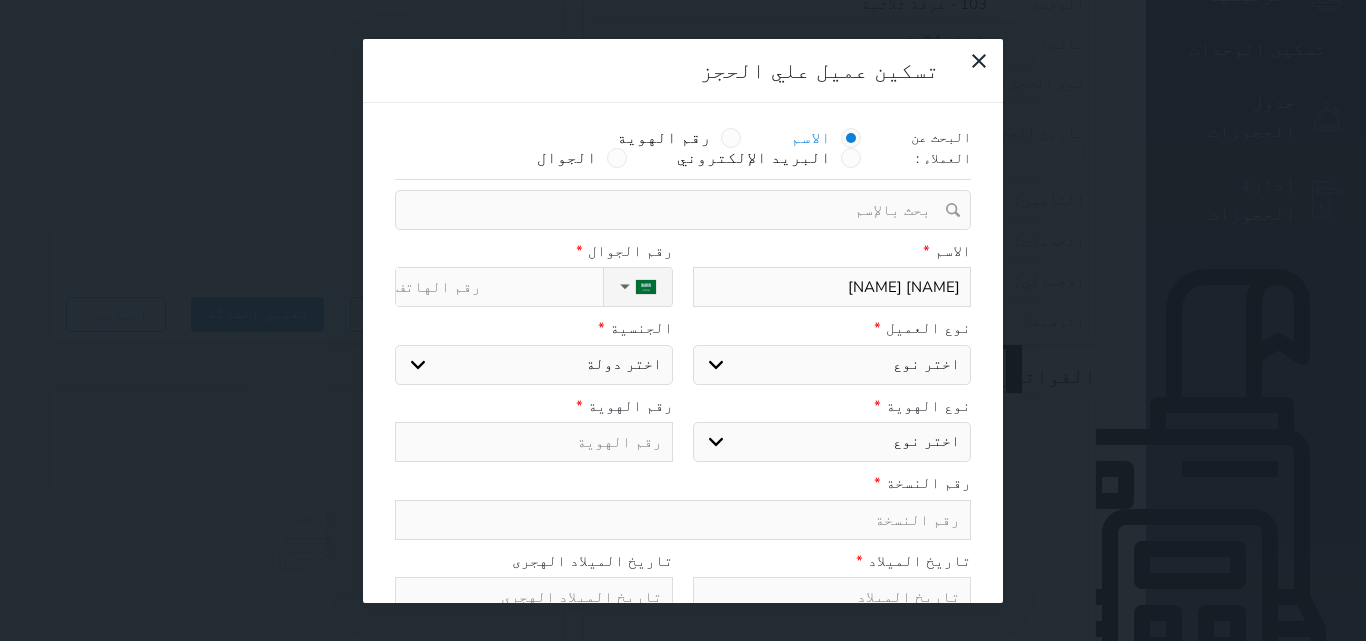 type on "[NAME] [NAME]" 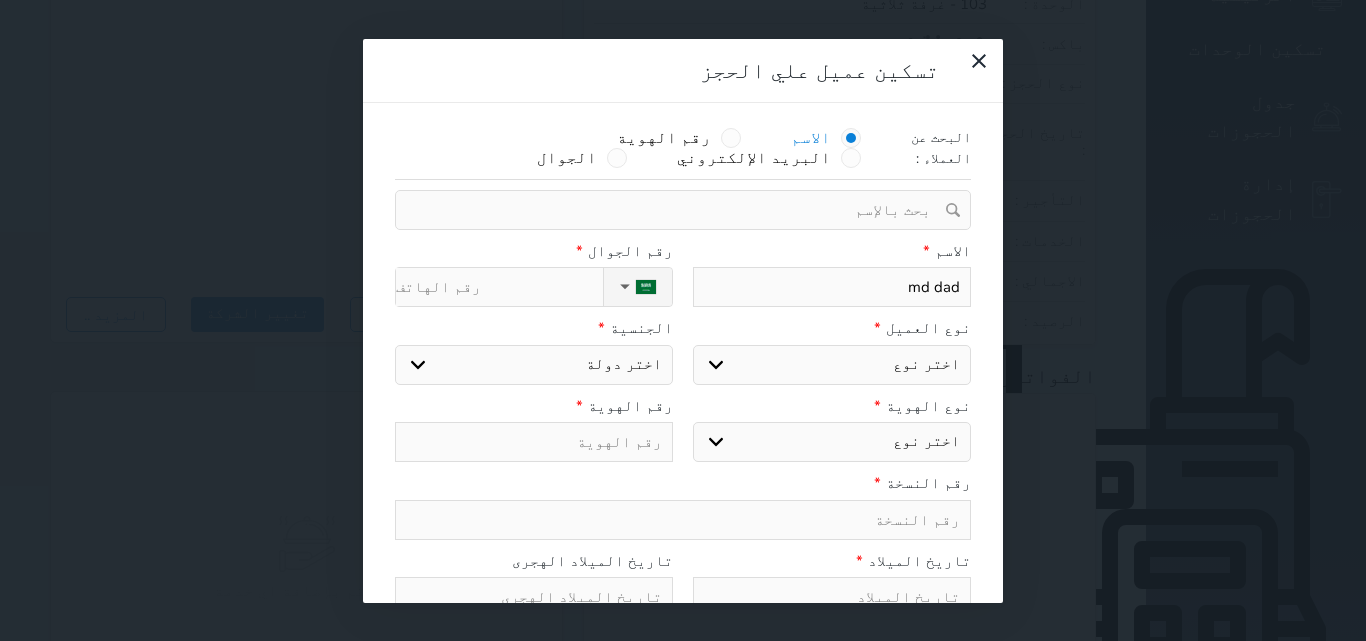 type on "[NAME] [NAME]" 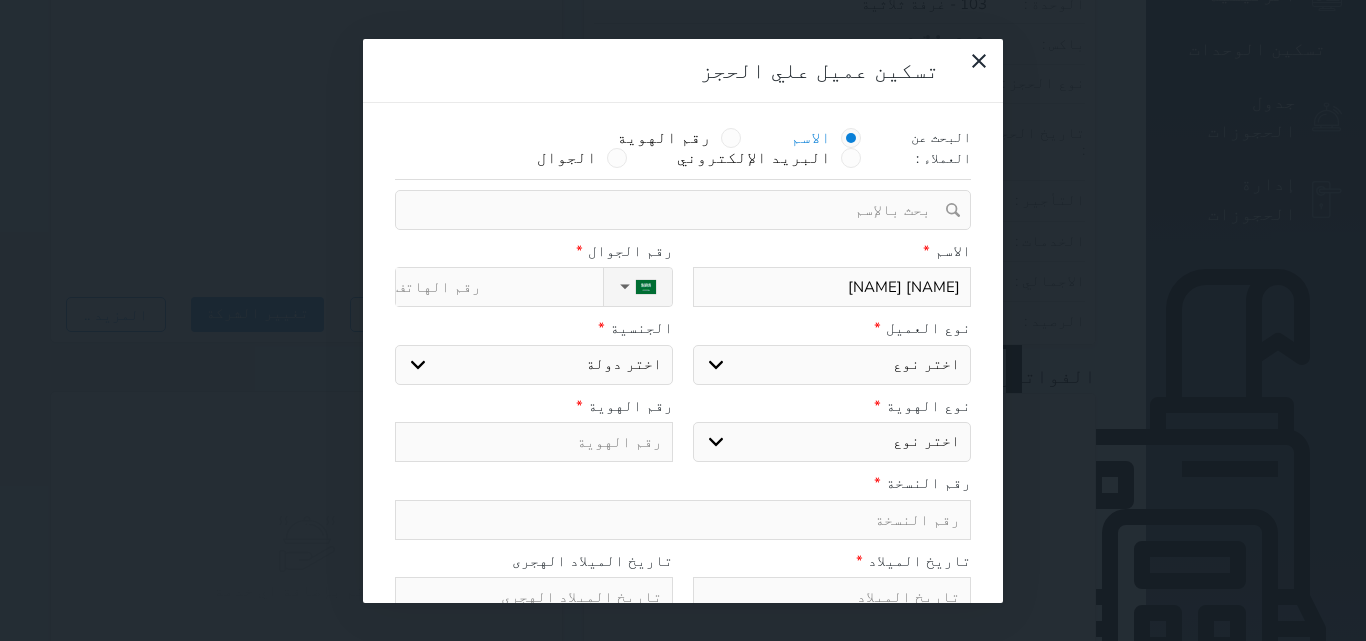 type on "[NAME] [NAME]" 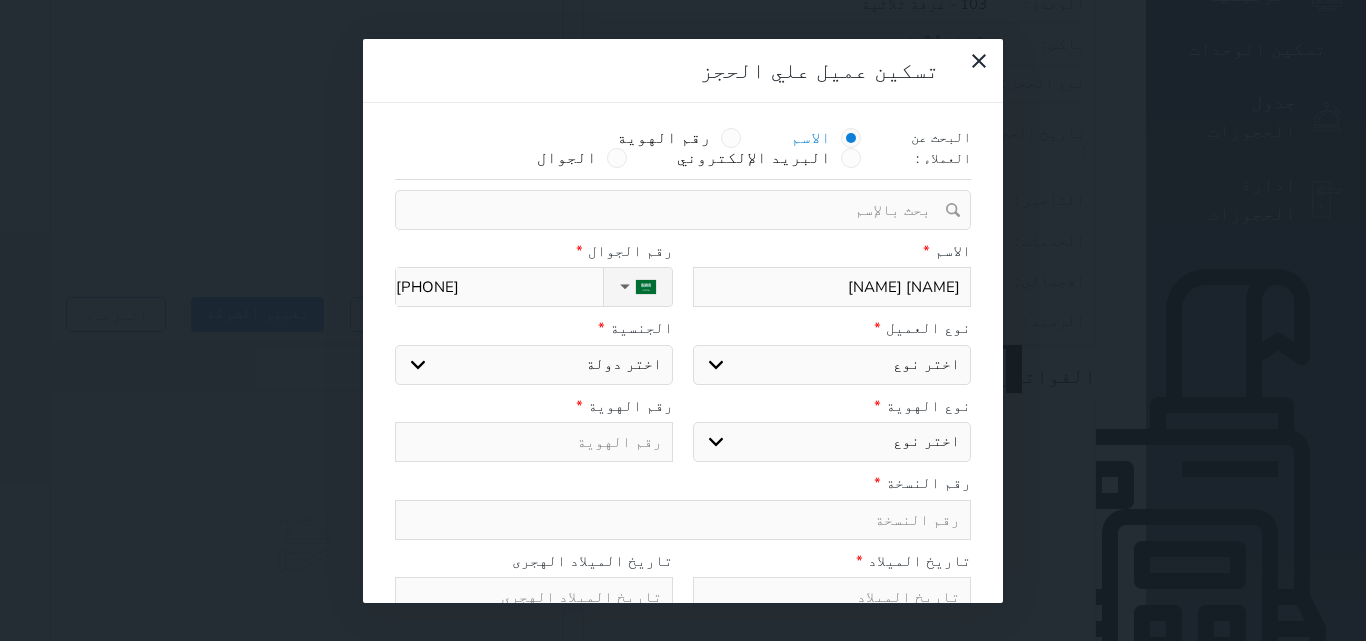 select 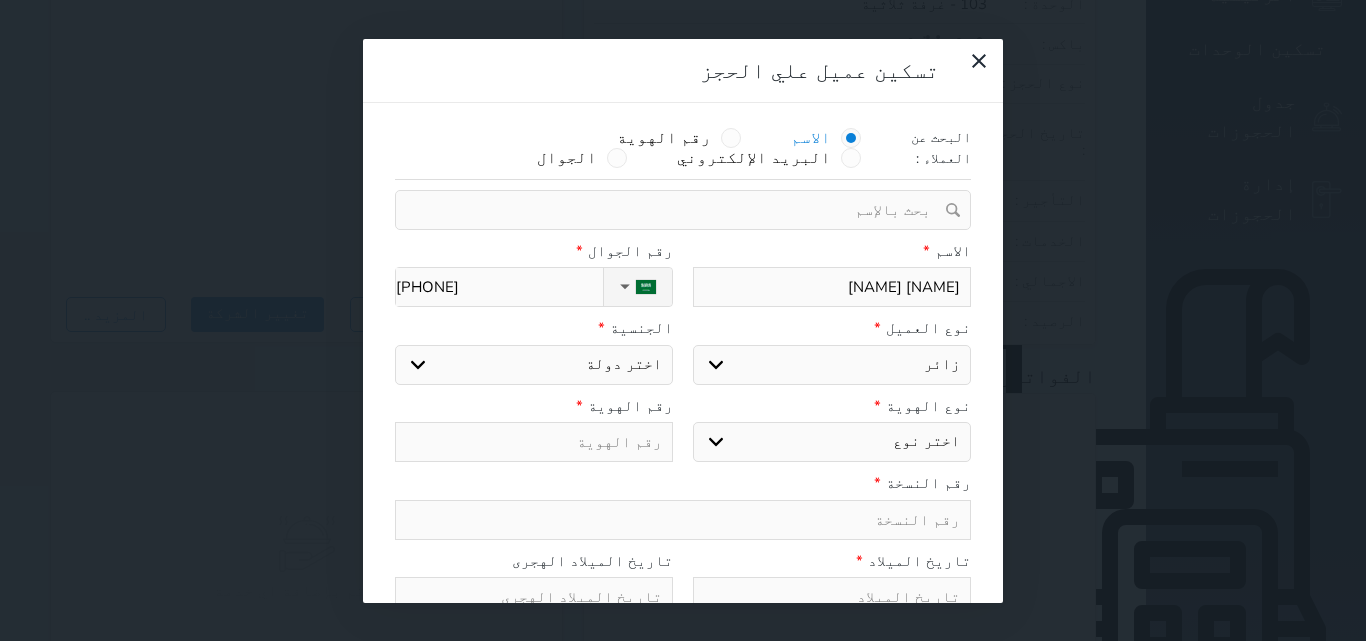 click on "اختر نوع   مواطن مواطن خليجي زائر مقيم" at bounding box center (832, 365) 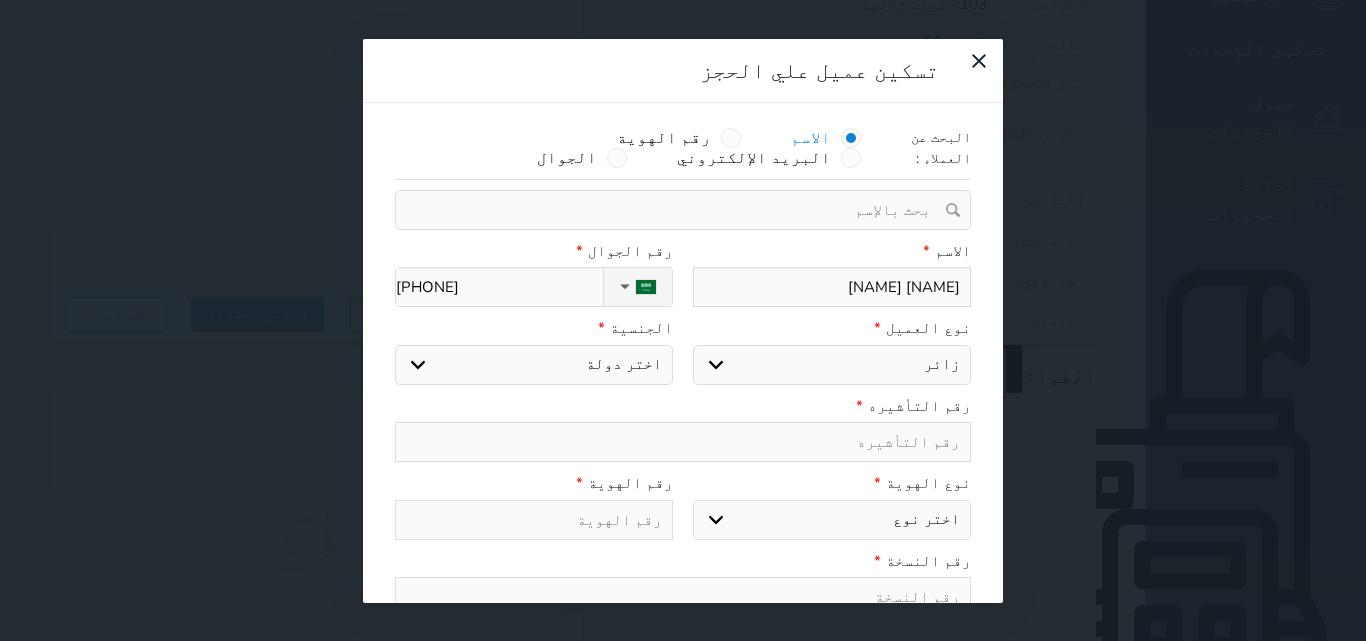 click on "اختر دولة   اثيوبيا اجنبي بجواز سعودي اخرى اذربيجان ارتيريا ارمينيا ازبكستان اسبانيا استراليا استونيا افراد القبائل افريقيا الوسطى افغانستان اكوادور الارجنتين الاردن الامارات العربية الامم المتحدة البانيا البحرين البرازيل البرتغال البريطانية في المحيط البوسنة والهرسك الجبل الأ سود الجزائر الدانمارك الراسالاخضر السلفادور السنغال السودان السويد الشاشان الصومال الصين الشعبية الصين الوطنية العراق الفلبين القبائل النازحة الكاميرون الكونغو الكويت الكويت-بدون المانيا المغرب المكسيك المملكة المتحدة المناهيل والمهرة النرويج النمسا النيجر الهند اليابان" at bounding box center [534, 365] 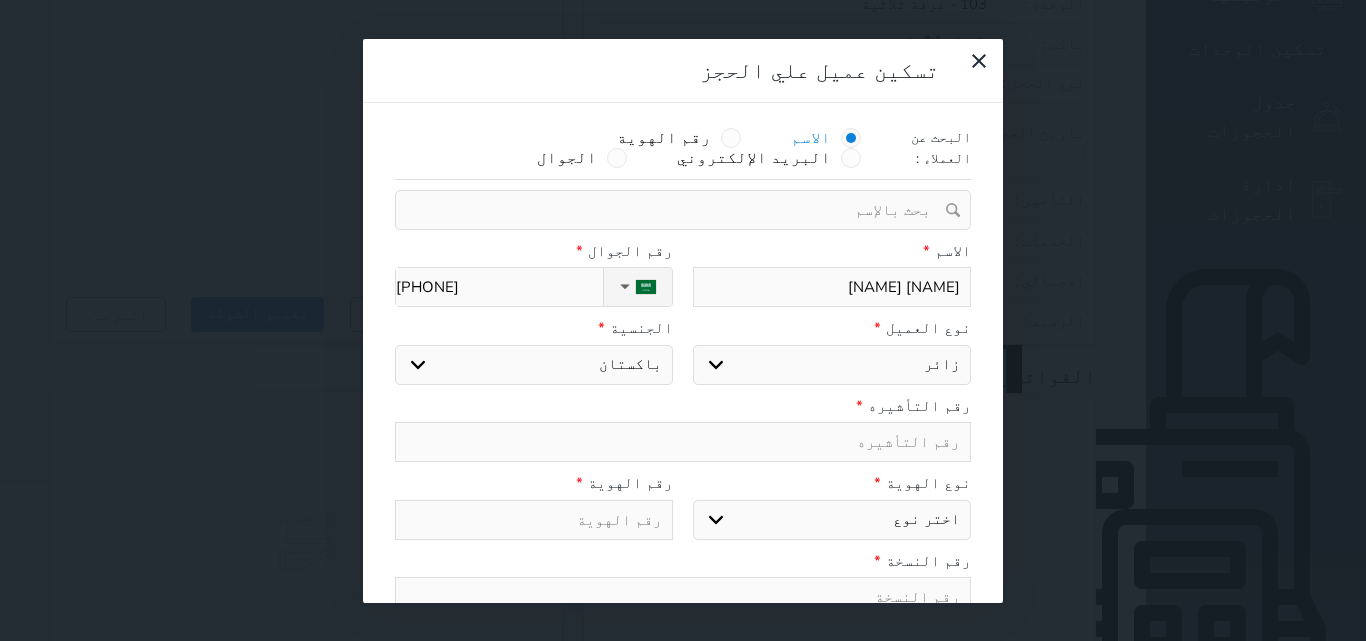 click on "اختر دولة   اثيوبيا اجنبي بجواز سعودي اخرى اذربيجان ارتيريا ارمينيا ازبكستان اسبانيا استراليا استونيا افراد القبائل افريقيا الوسطى افغانستان اكوادور الارجنتين الاردن الامارات العربية الامم المتحدة البانيا البحرين البرازيل البرتغال البريطانية في المحيط البوسنة والهرسك الجبل الأ سود الجزائر الدانمارك الراسالاخضر السلفادور السنغال السودان السويد الشاشان الصومال الصين الشعبية الصين الوطنية العراق الفلبين القبائل النازحة الكاميرون الكونغو الكويت الكويت-بدون المانيا المغرب المكسيك المملكة المتحدة المناهيل والمهرة النرويج النمسا النيجر الهند اليابان" at bounding box center (534, 365) 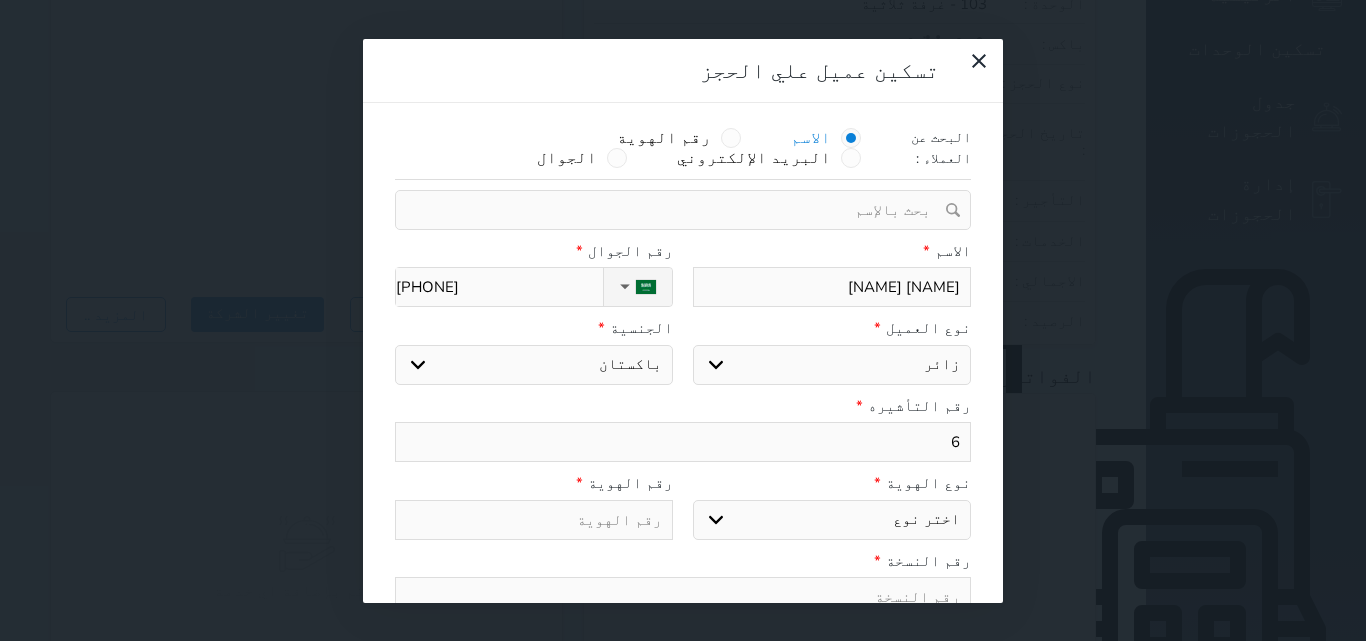 select 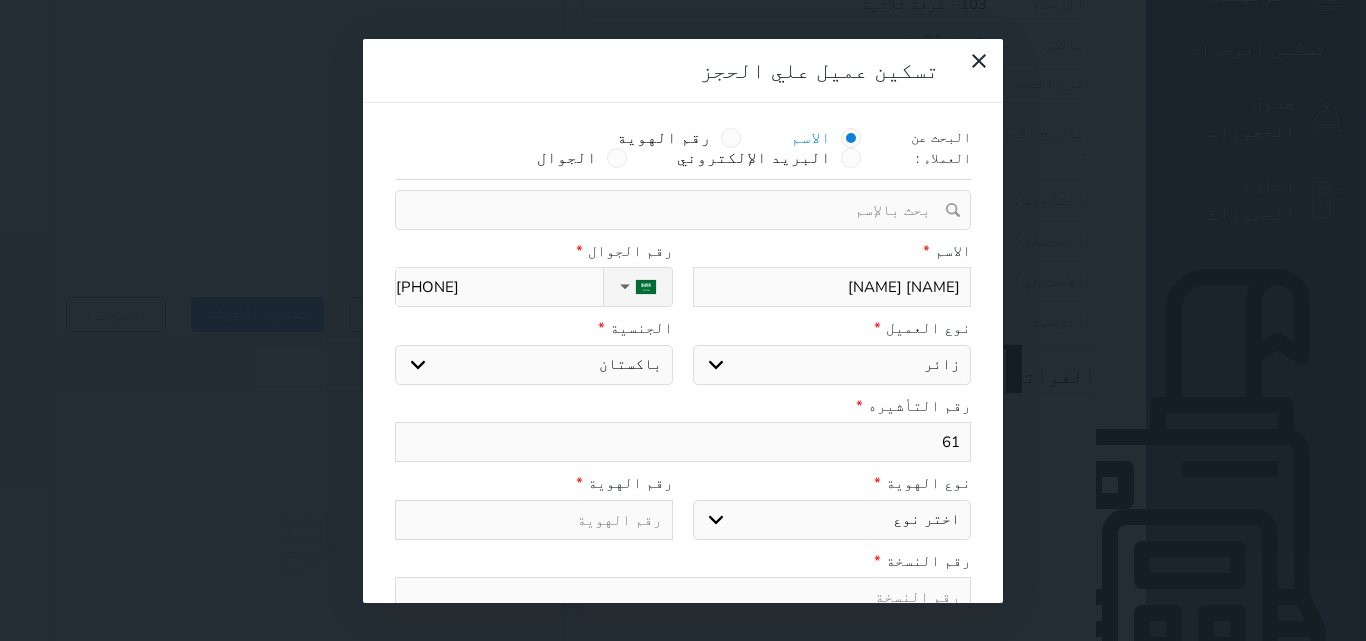 select 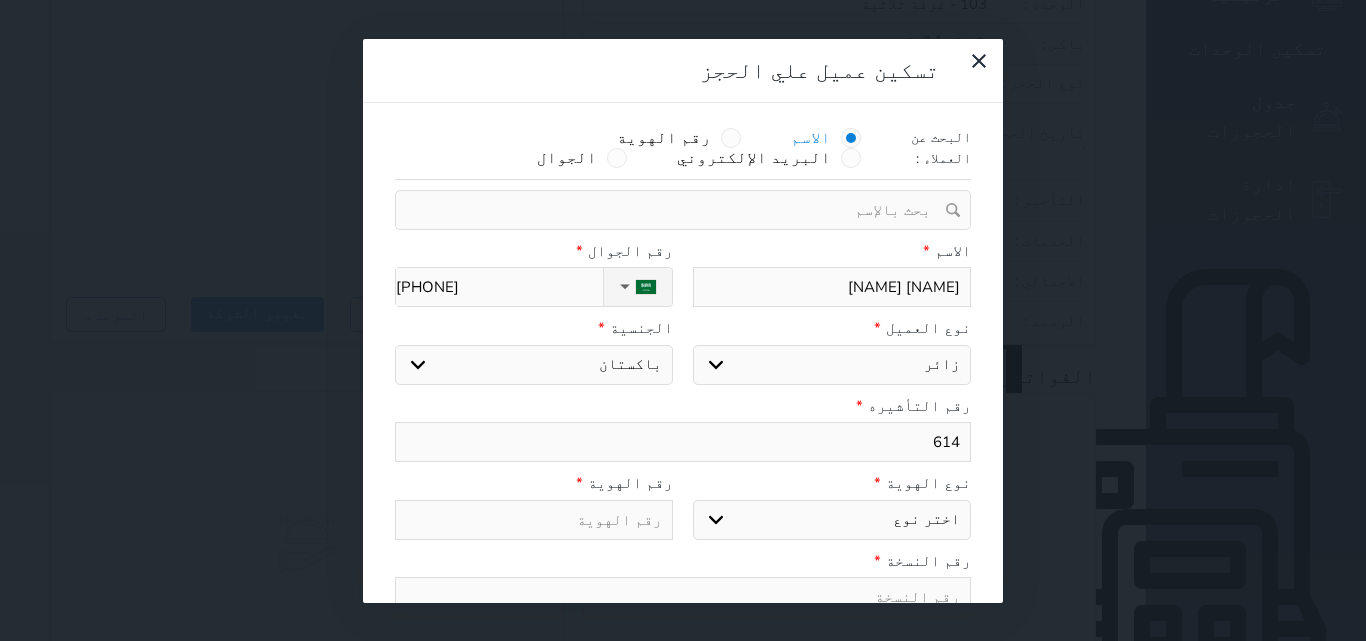 select 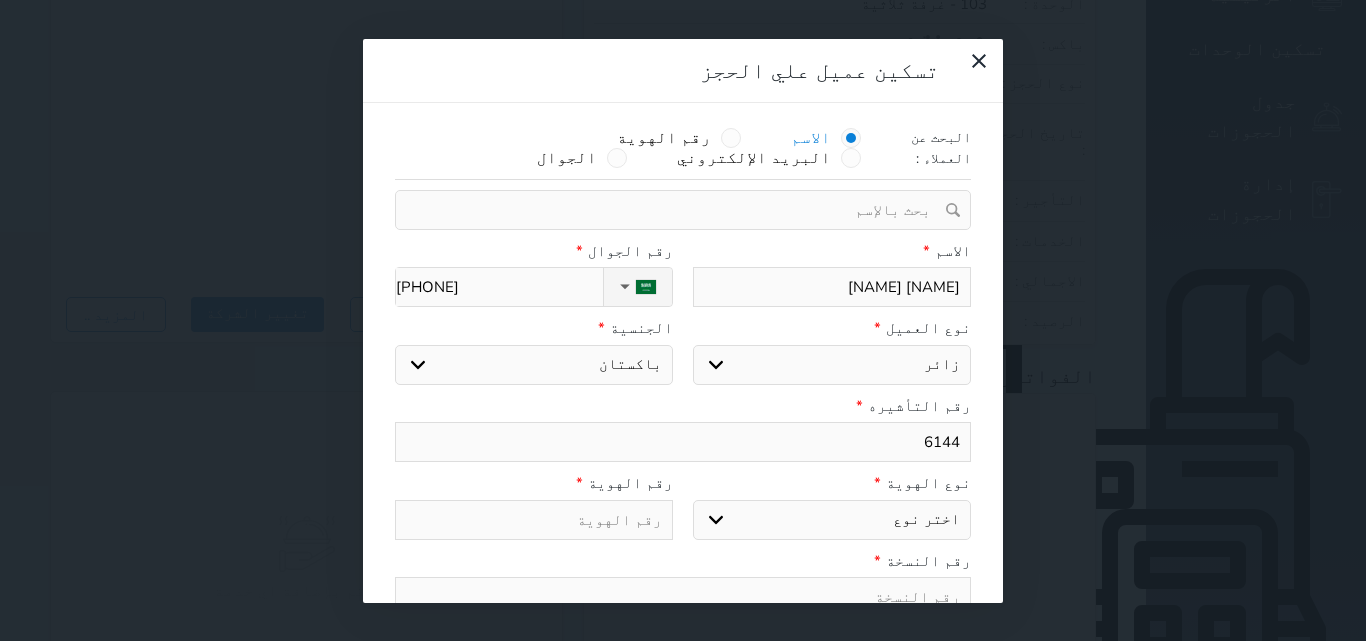 select 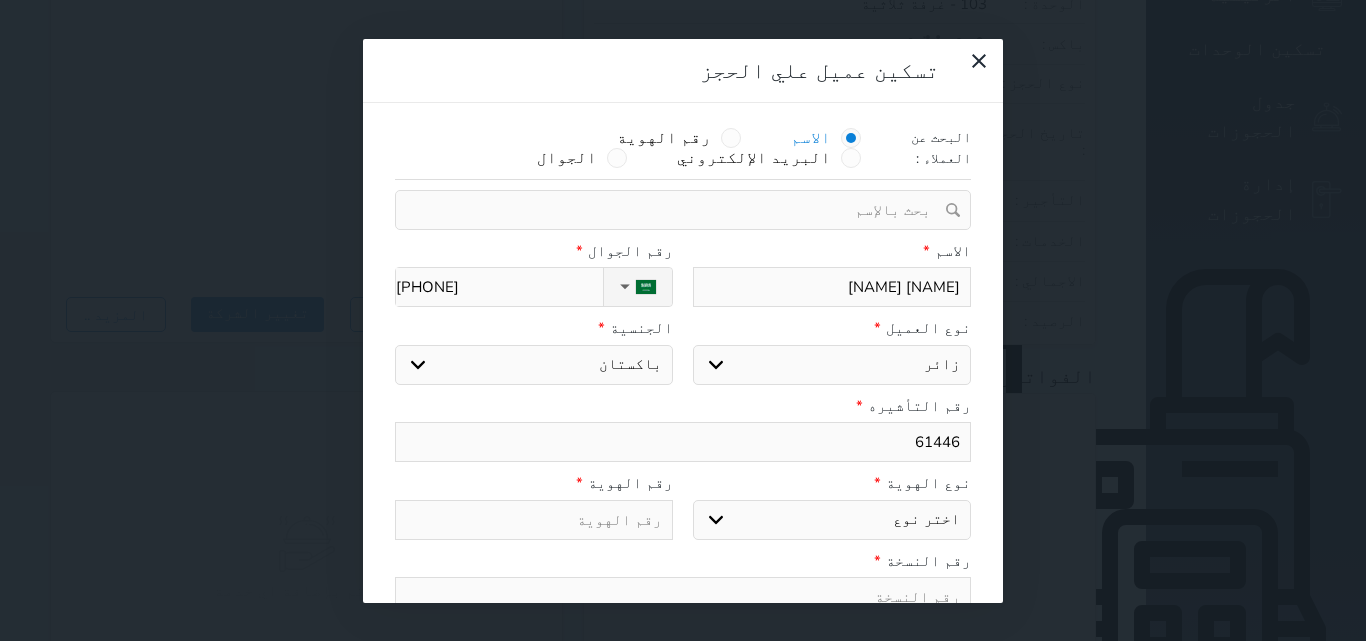 select 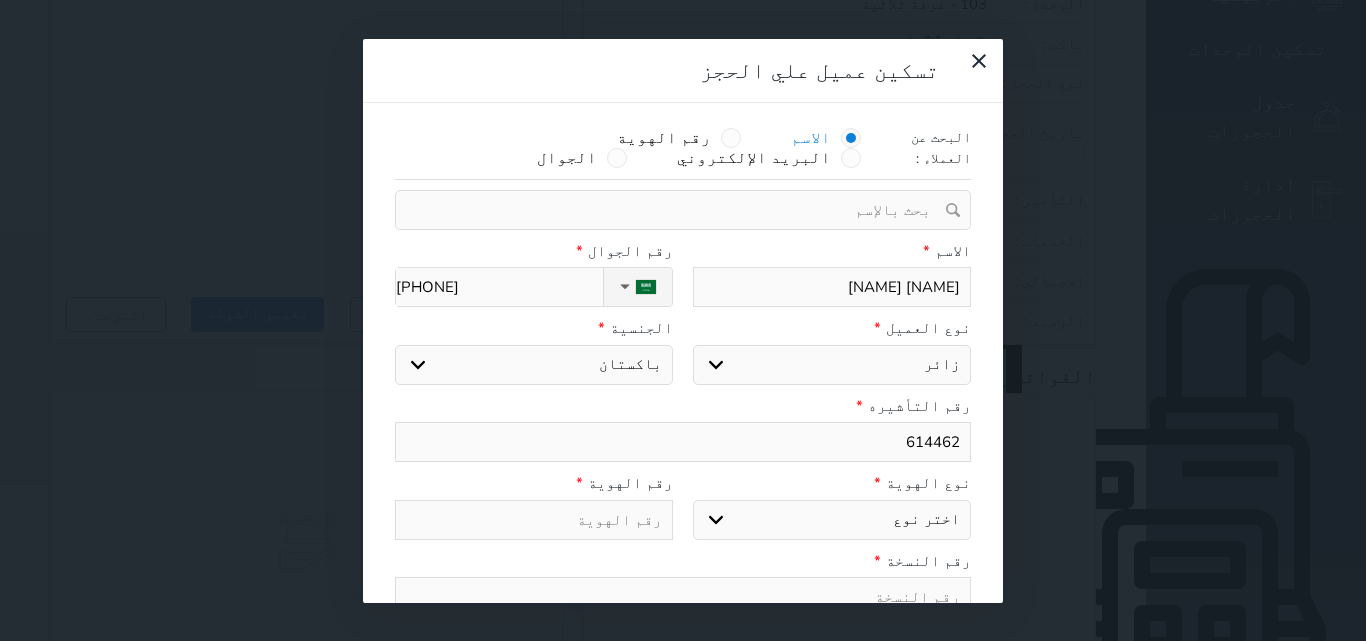 select 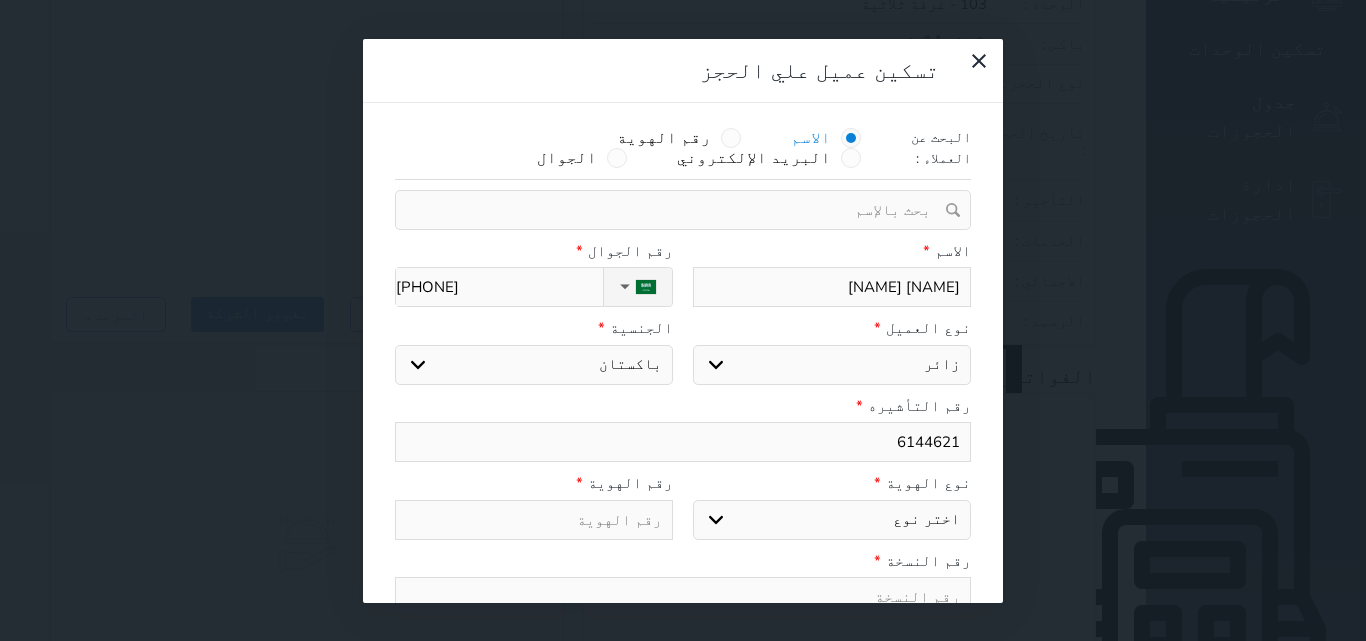 select 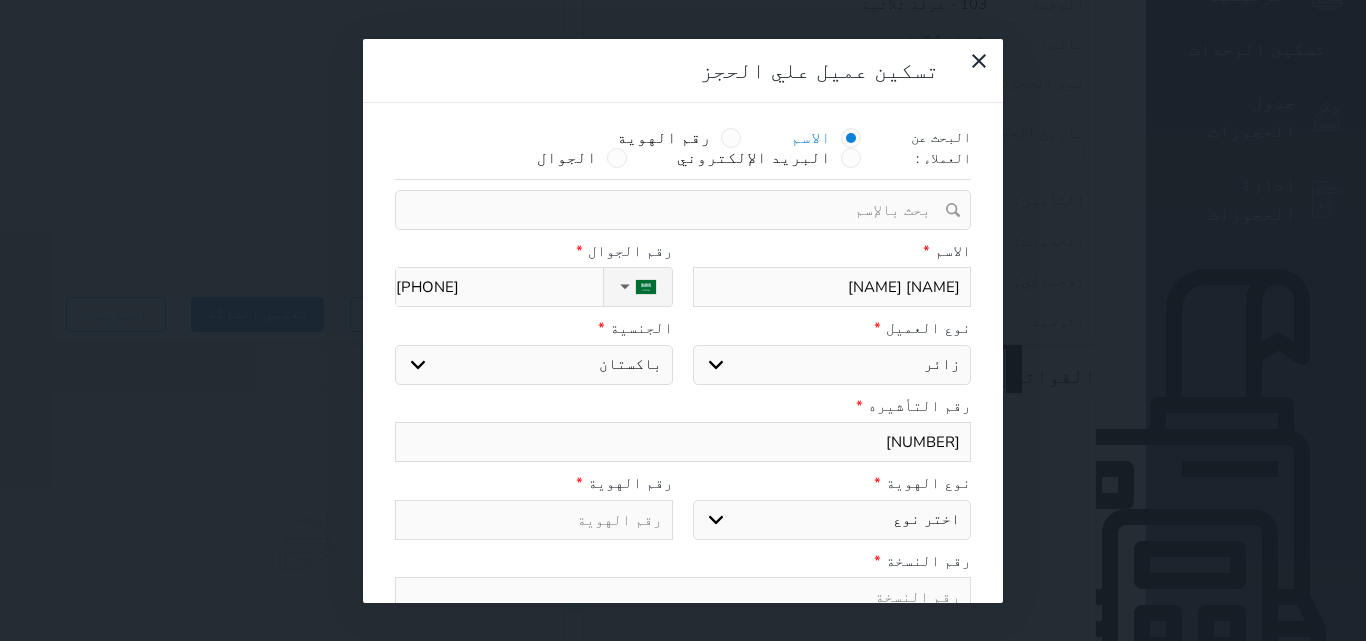 select 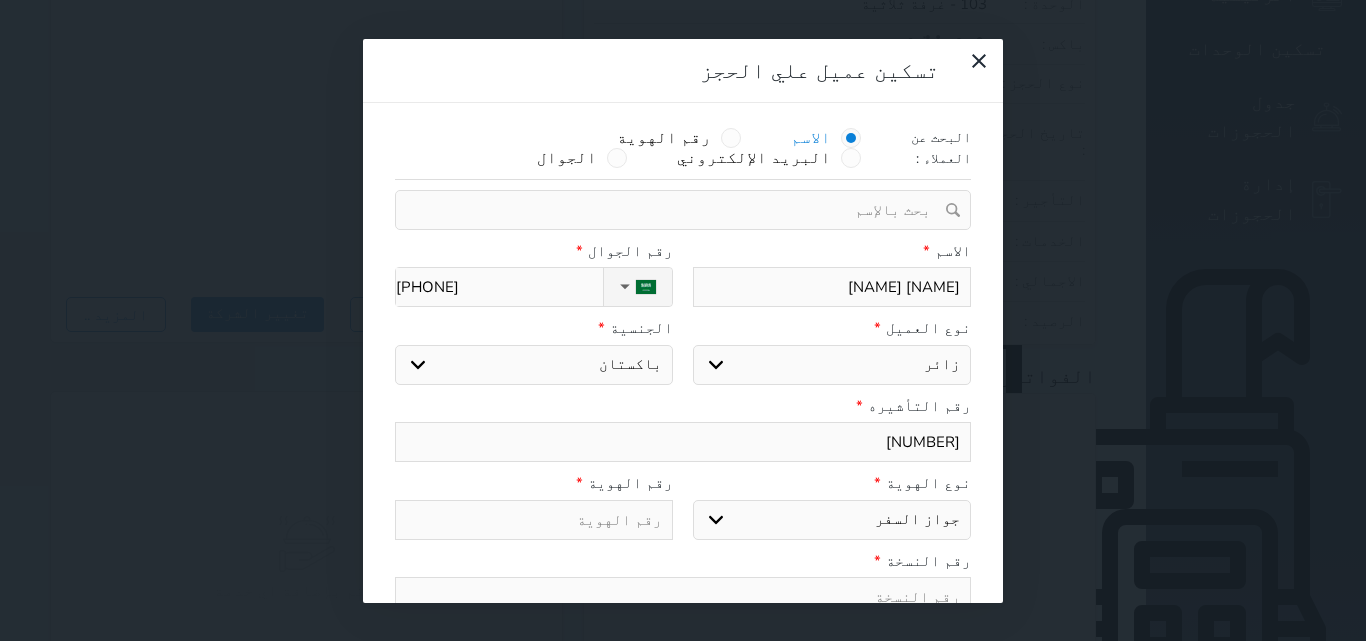 click on "اختر نوع   جواز السفر هوية زائر" at bounding box center [832, 520] 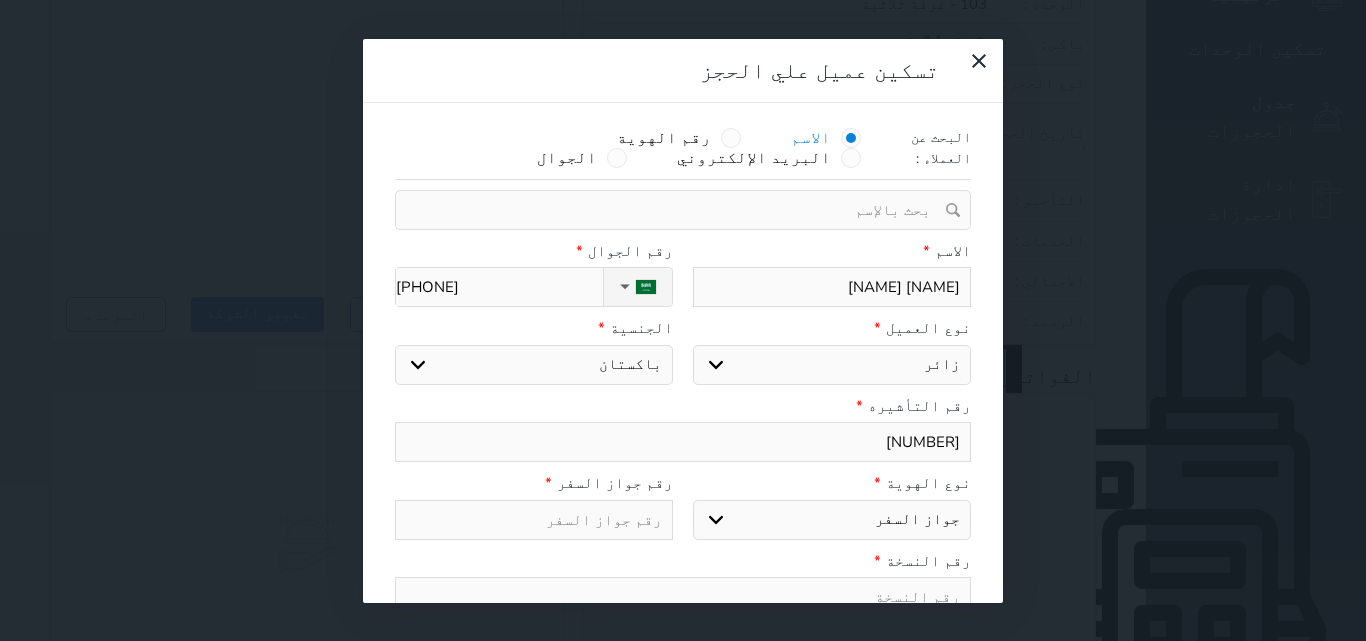 click at bounding box center [534, 520] 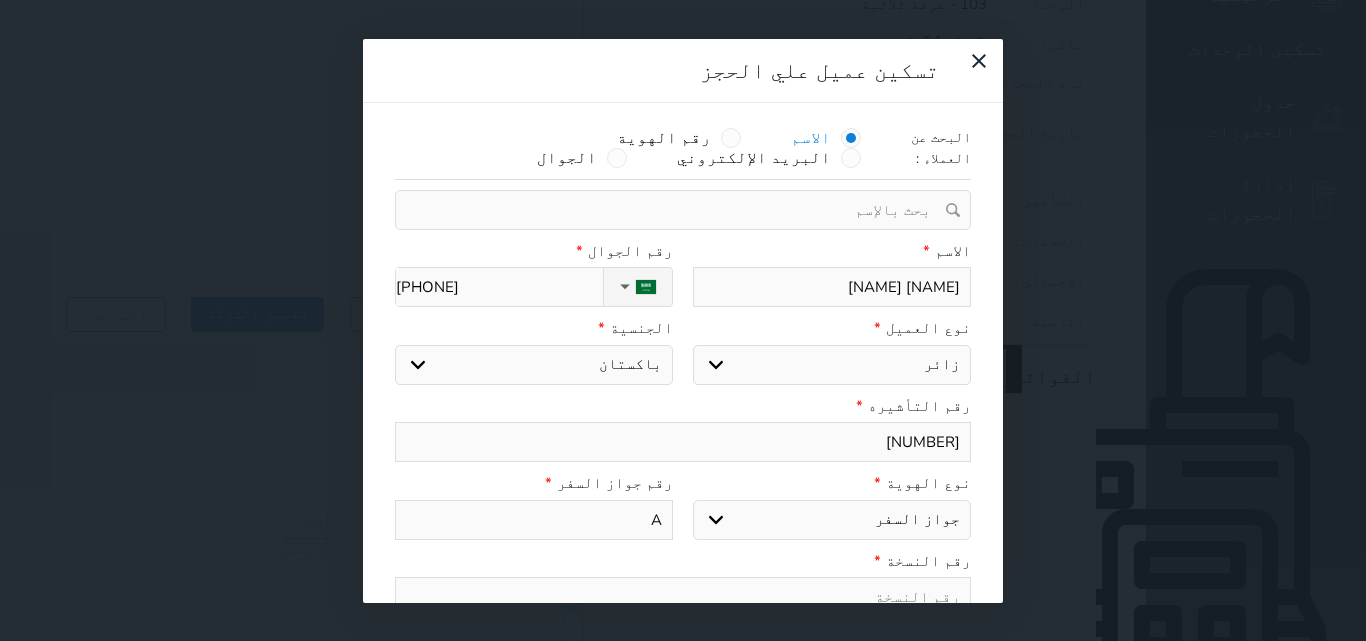 type on "AA" 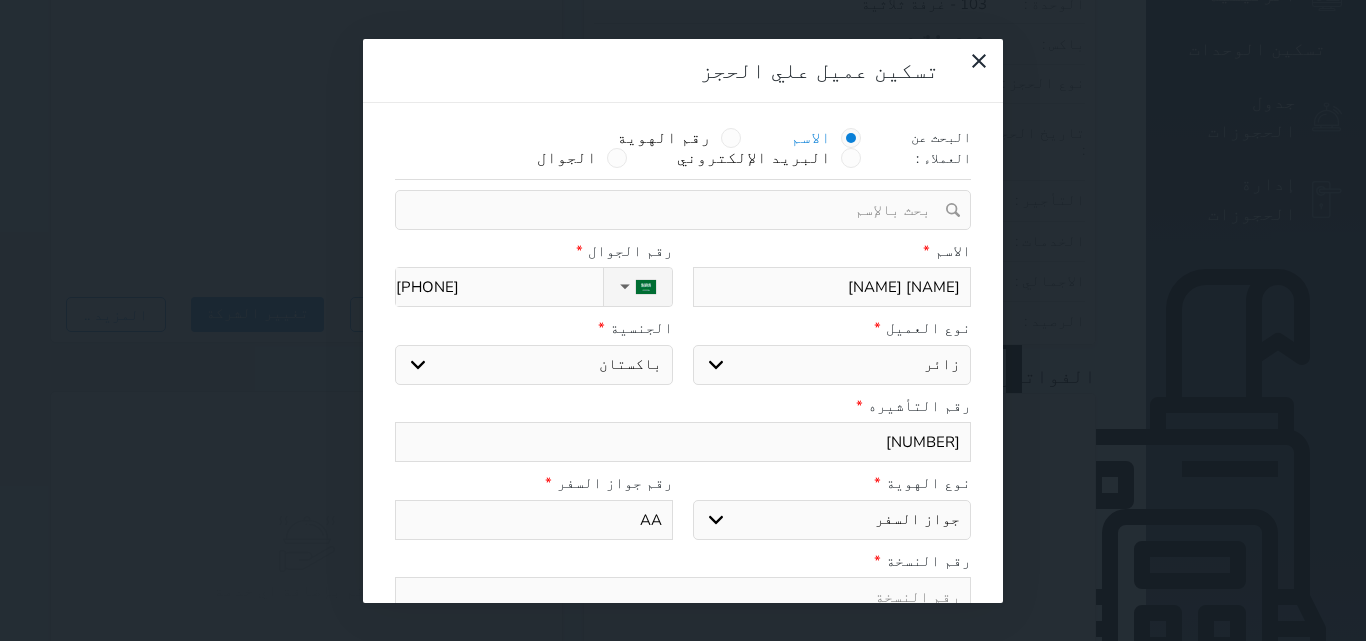 type on "AA7" 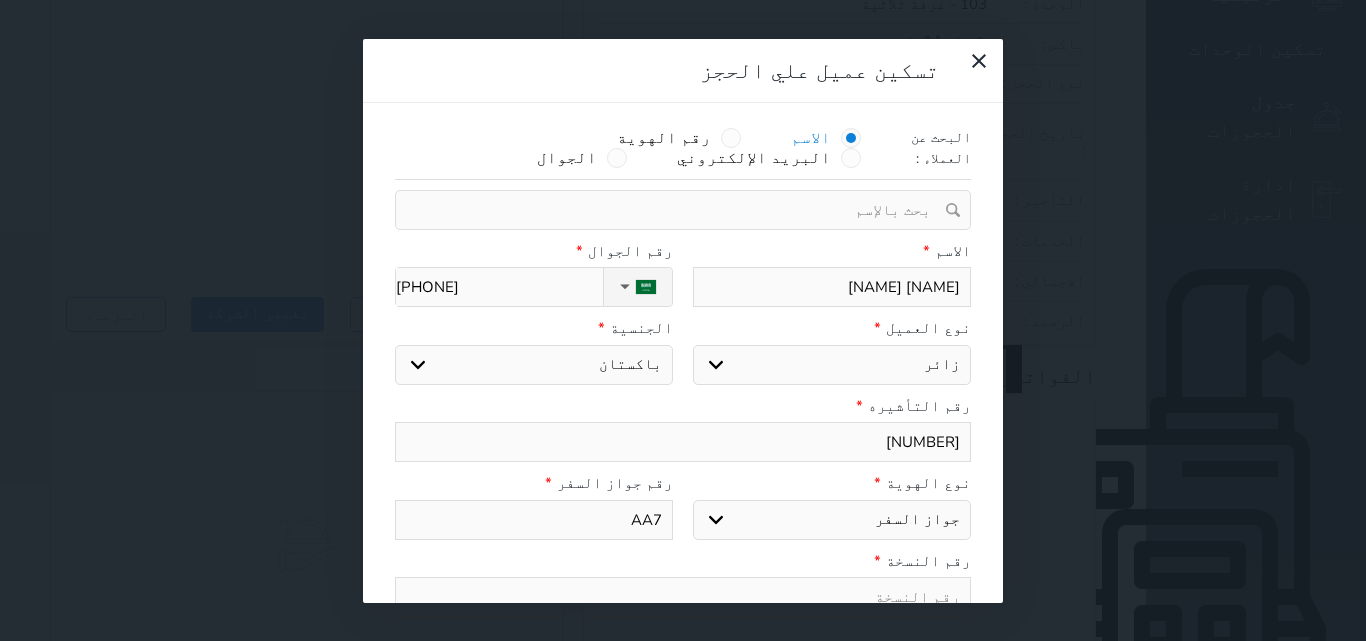 type on "AA74" 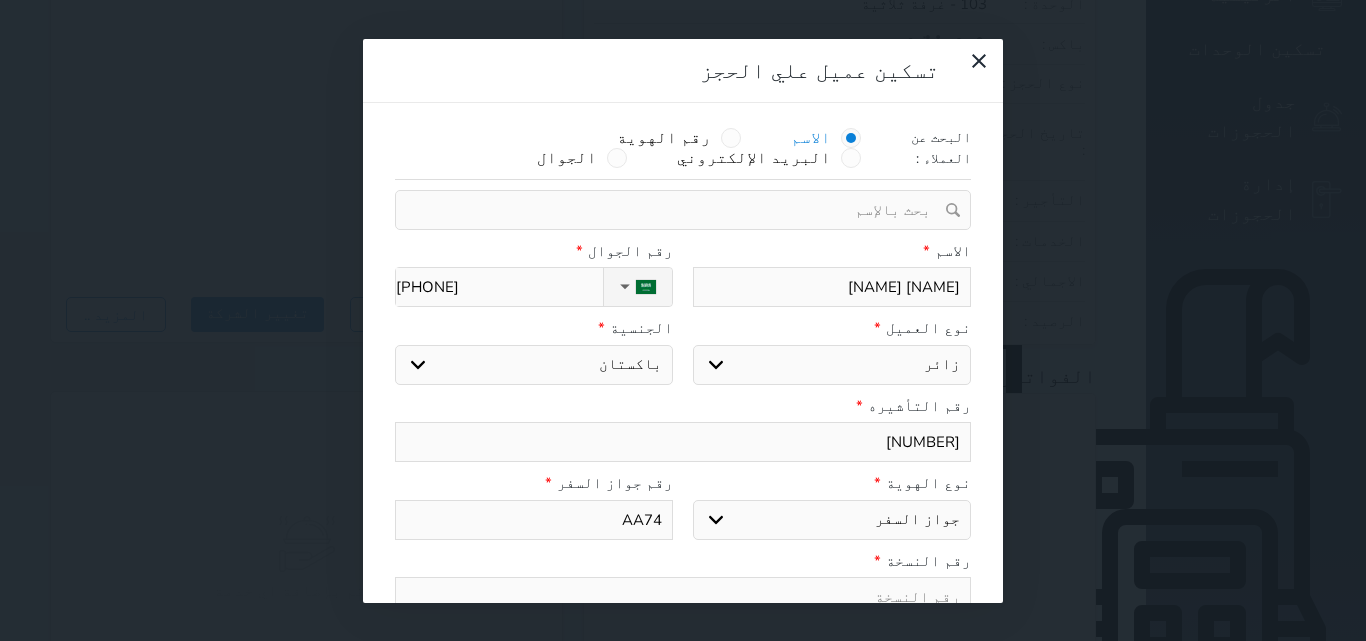 type on "AA749" 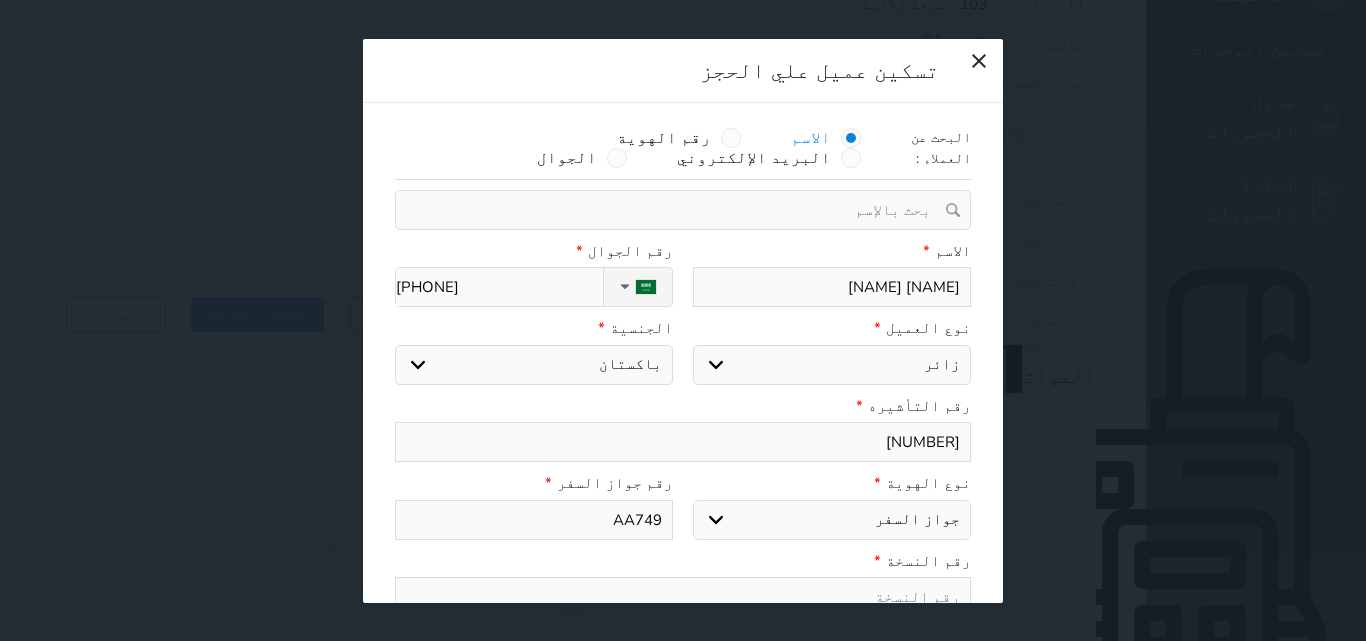 select 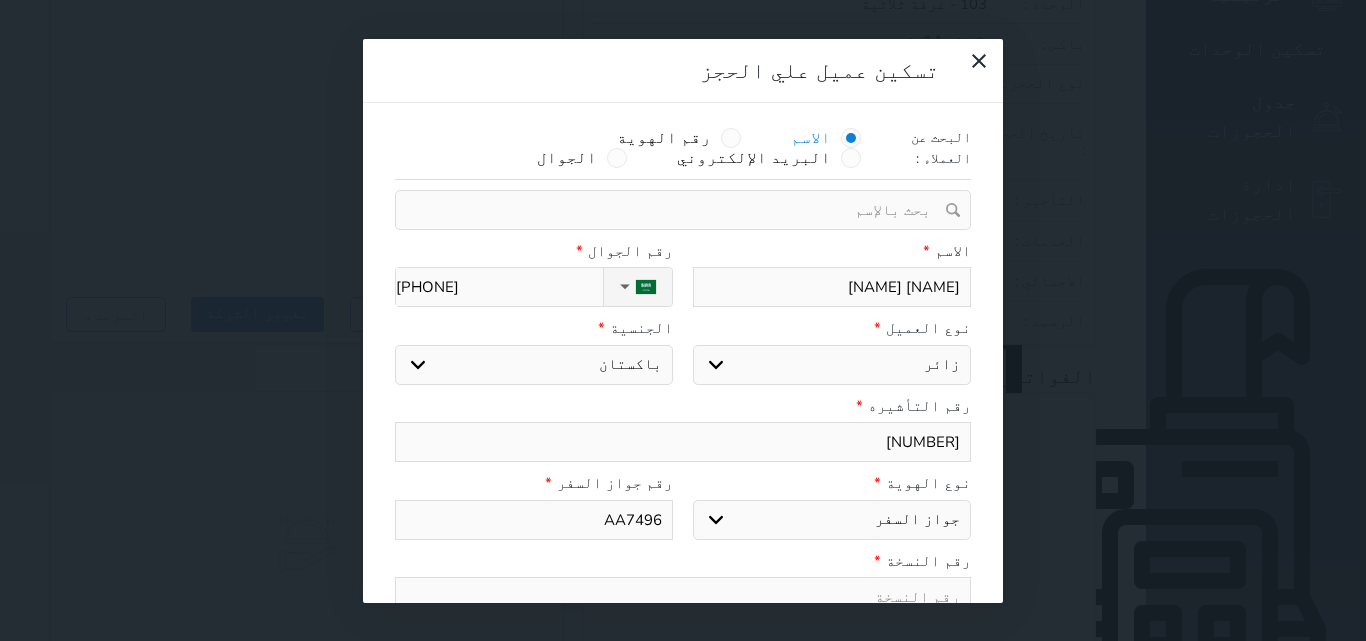 type on "AA74966" 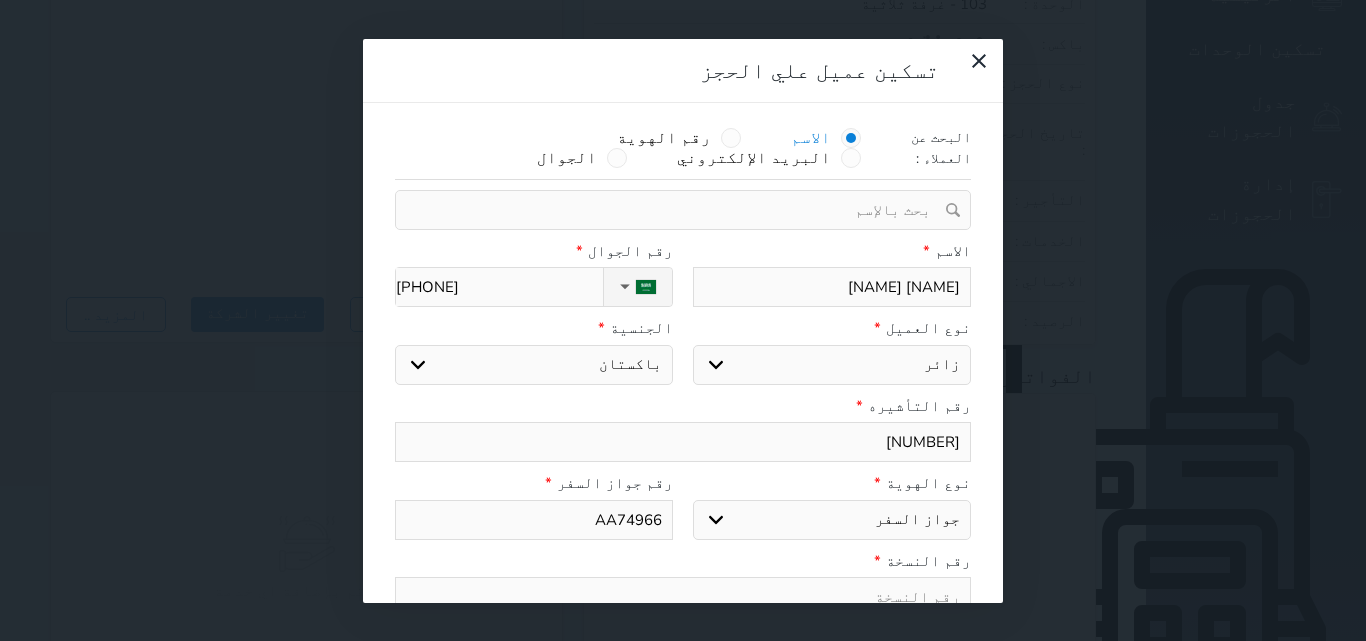 type on "AA749668" 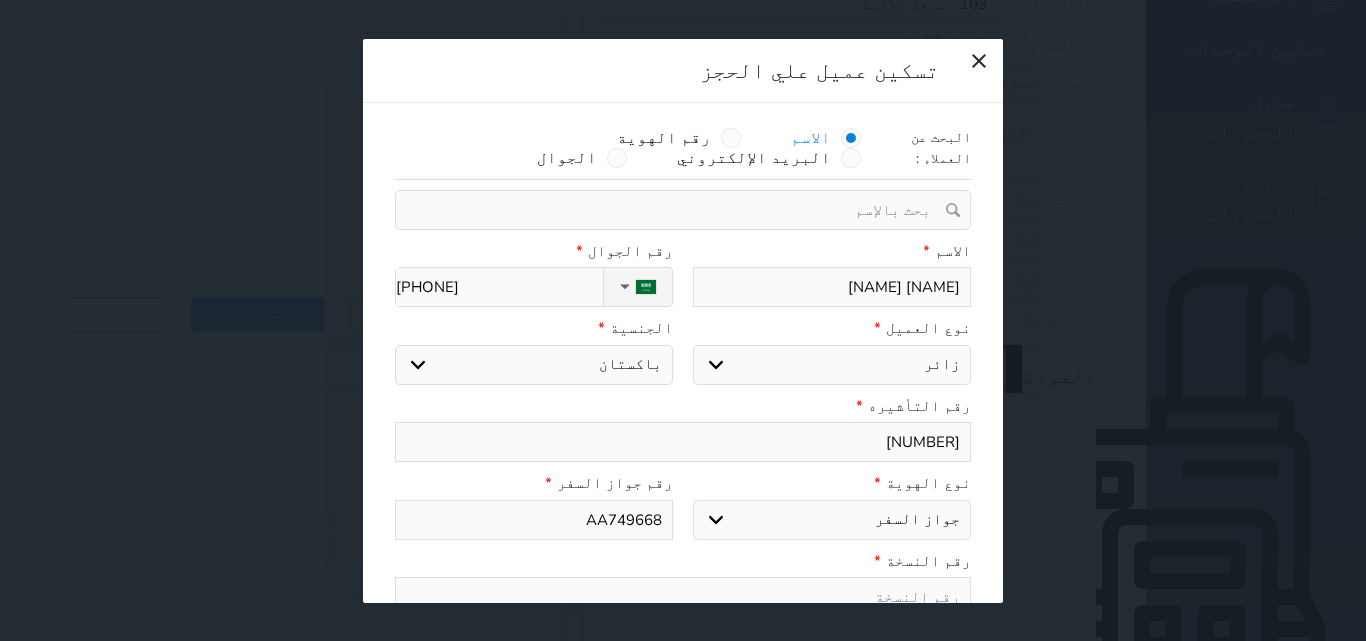 type on "AA7496684" 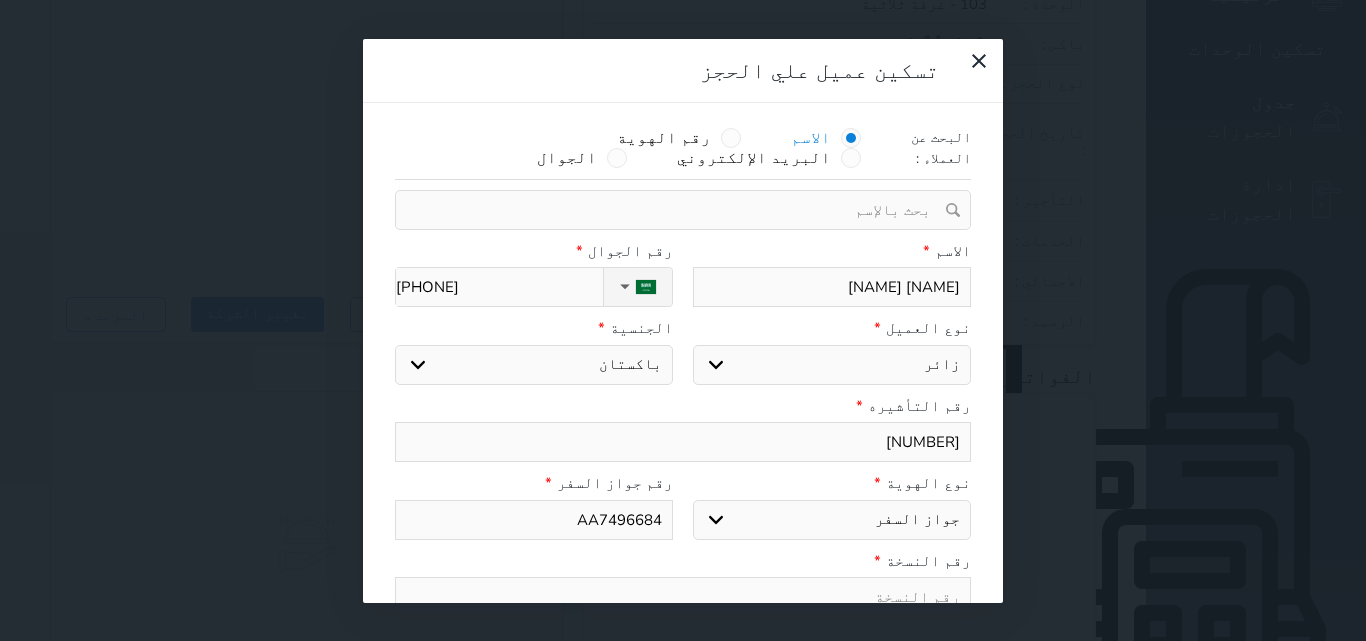 type on "AA7496684" 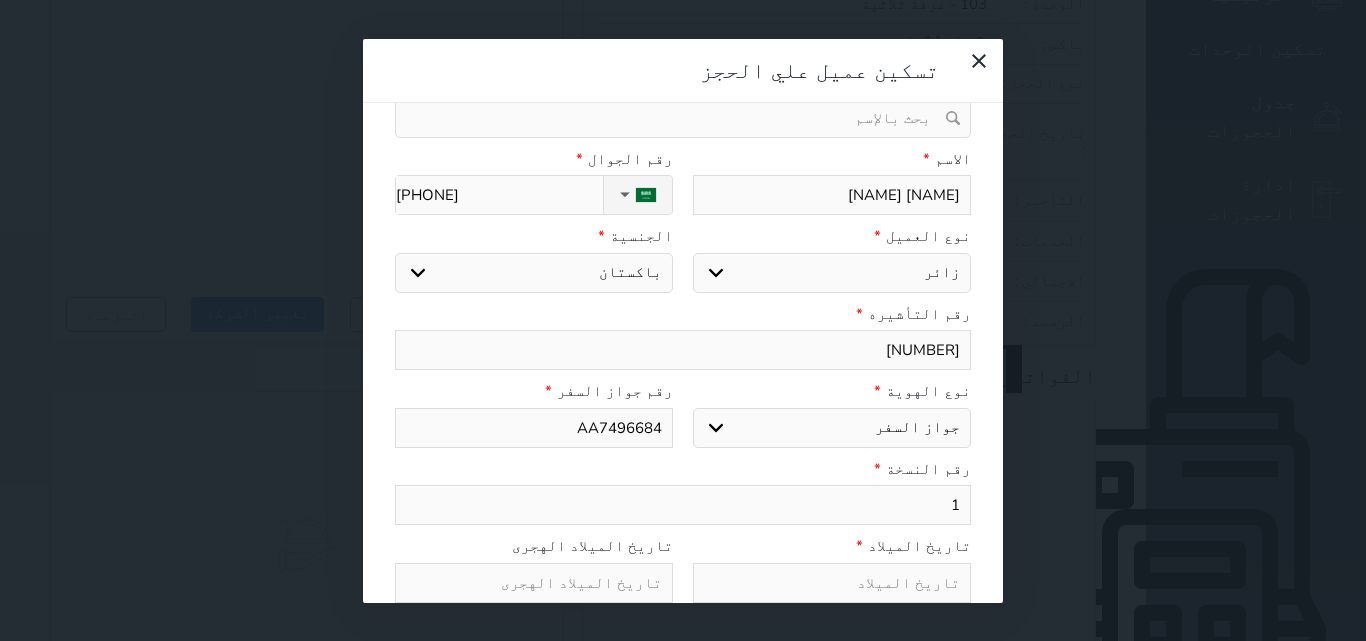 scroll, scrollTop: 200, scrollLeft: 0, axis: vertical 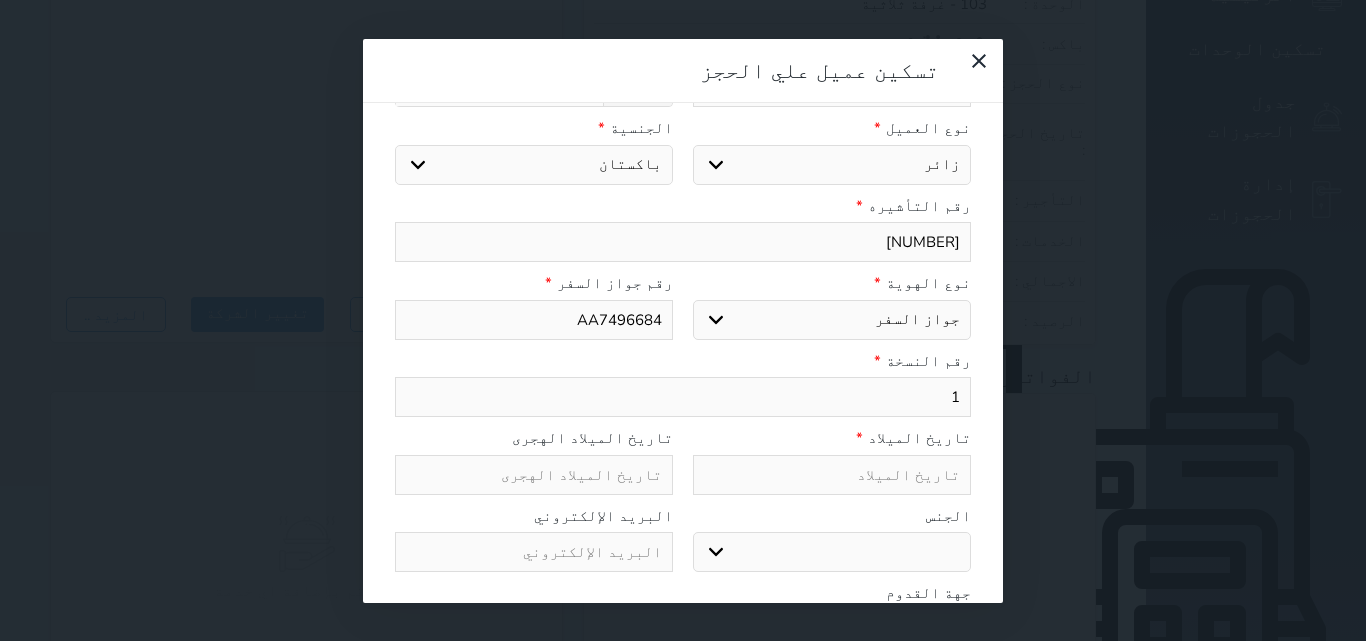 type on "1" 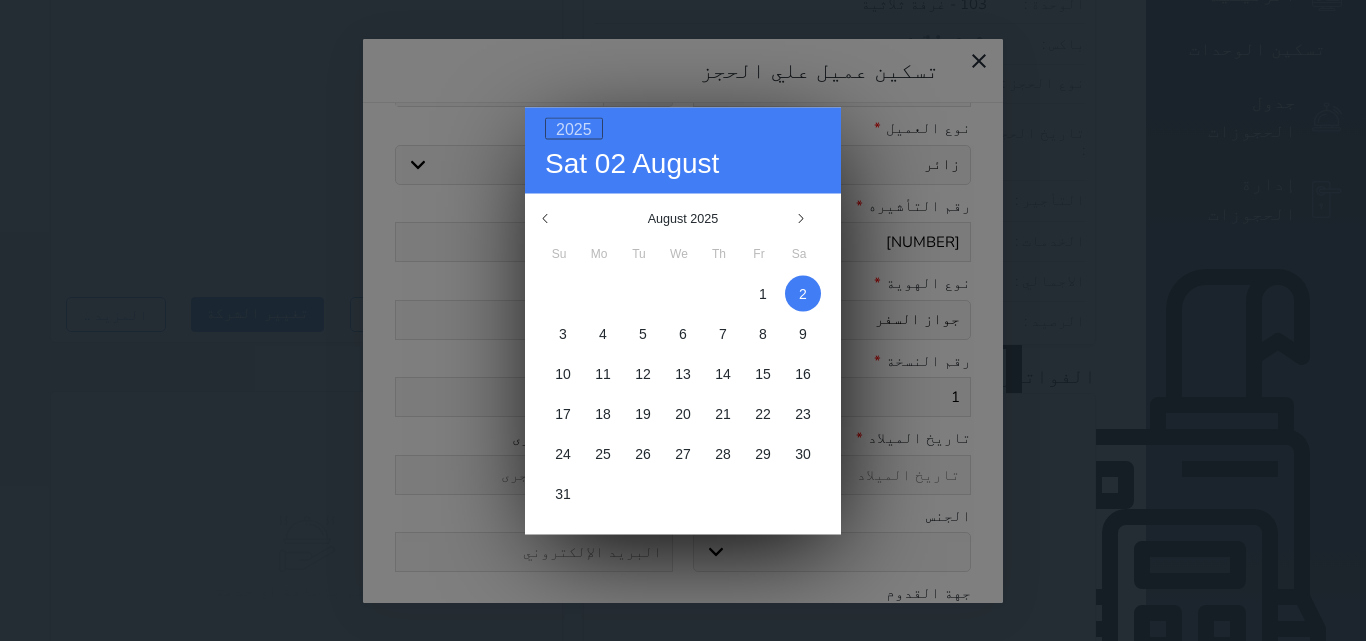 click on "2025" at bounding box center [574, 128] 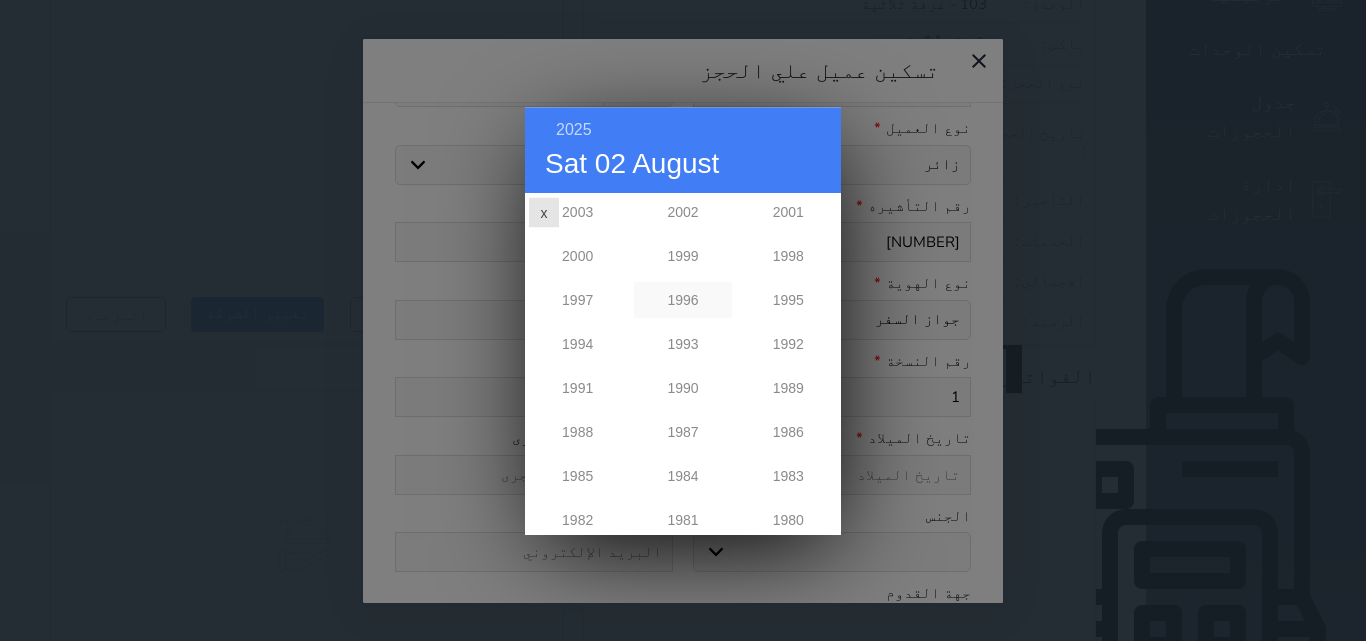 scroll, scrollTop: 772, scrollLeft: 0, axis: vertical 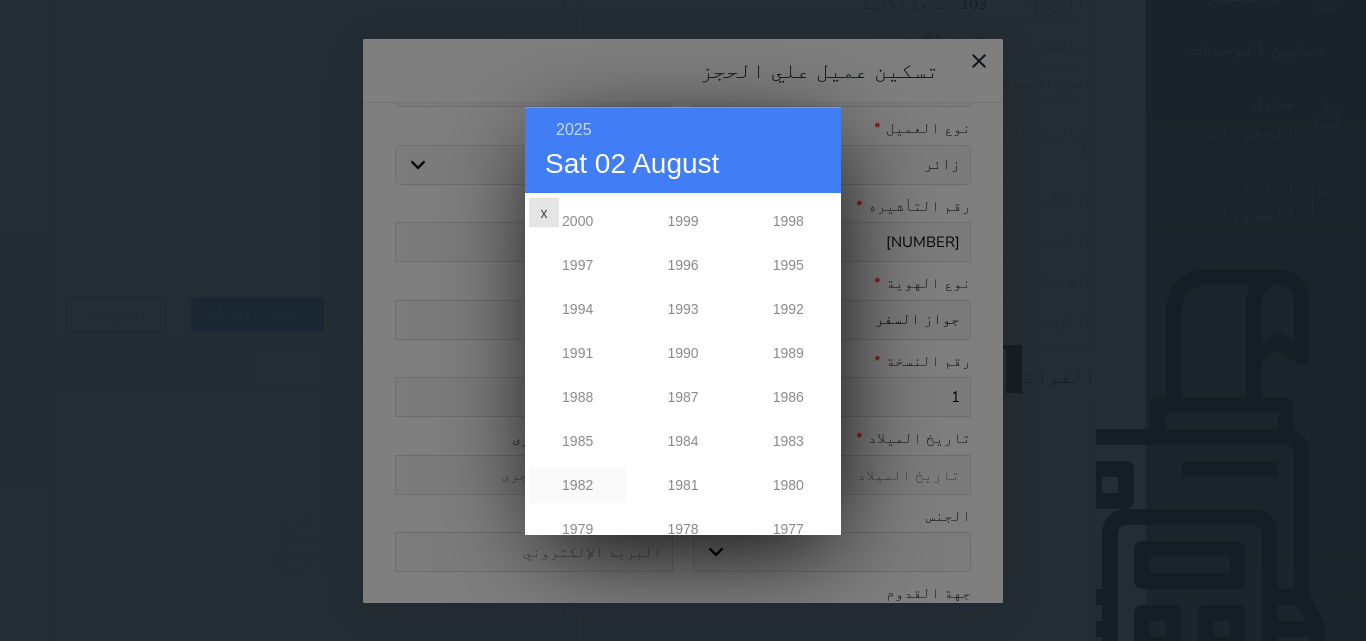 click on "1982" at bounding box center [577, 485] 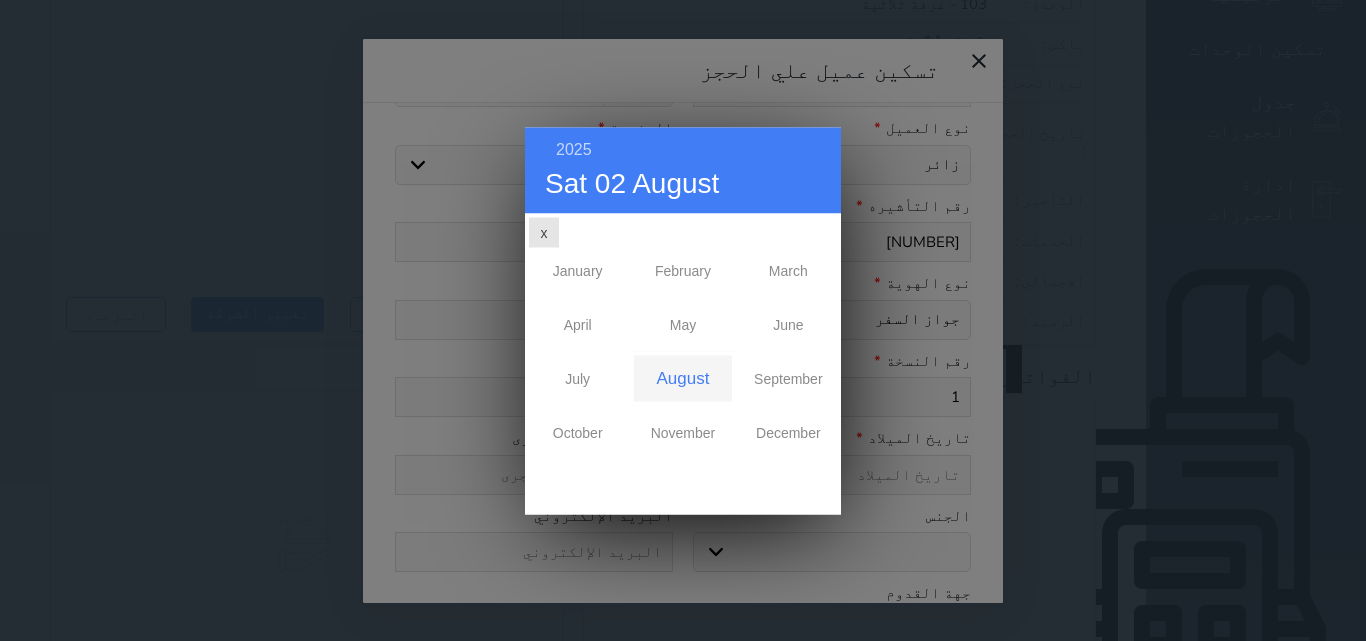 scroll, scrollTop: 0, scrollLeft: 0, axis: both 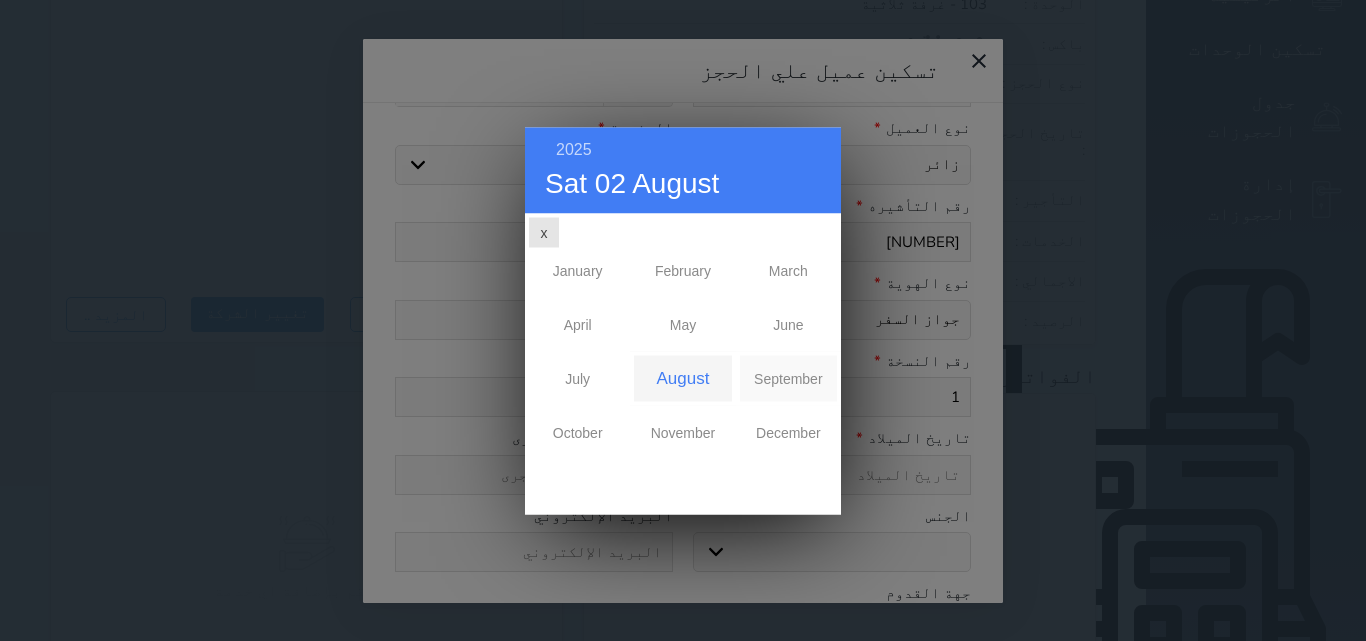 click on "September" at bounding box center [788, 378] 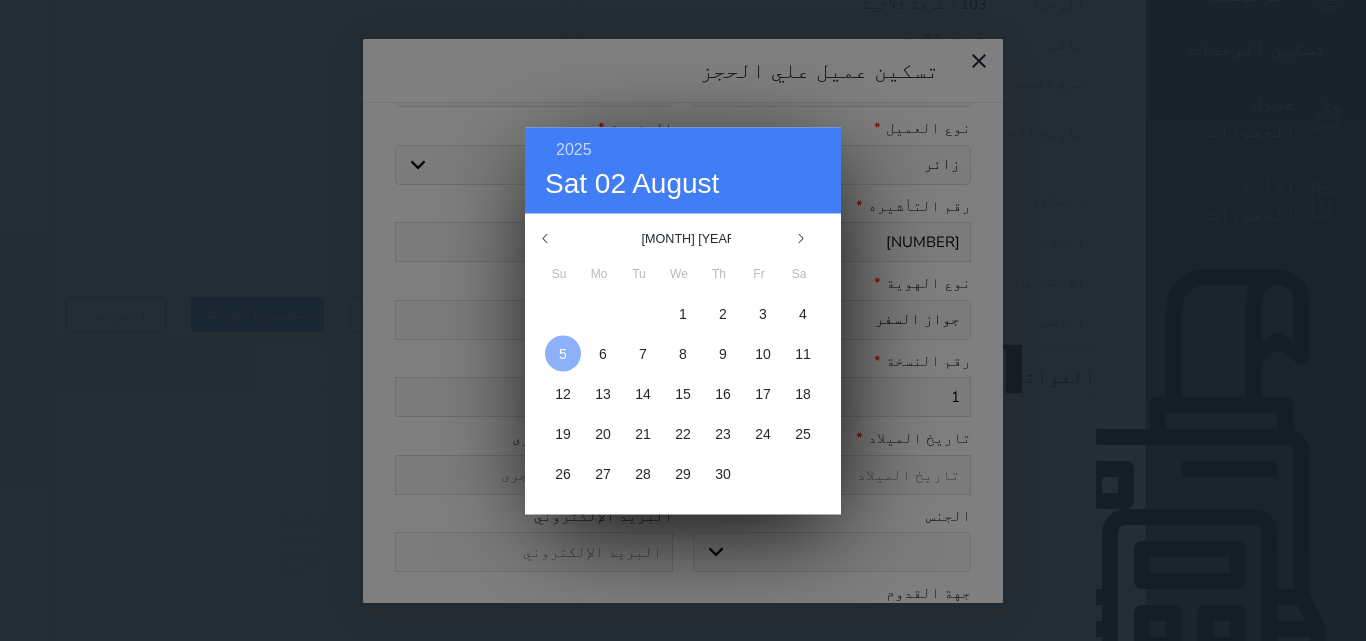 click at bounding box center (563, 353) 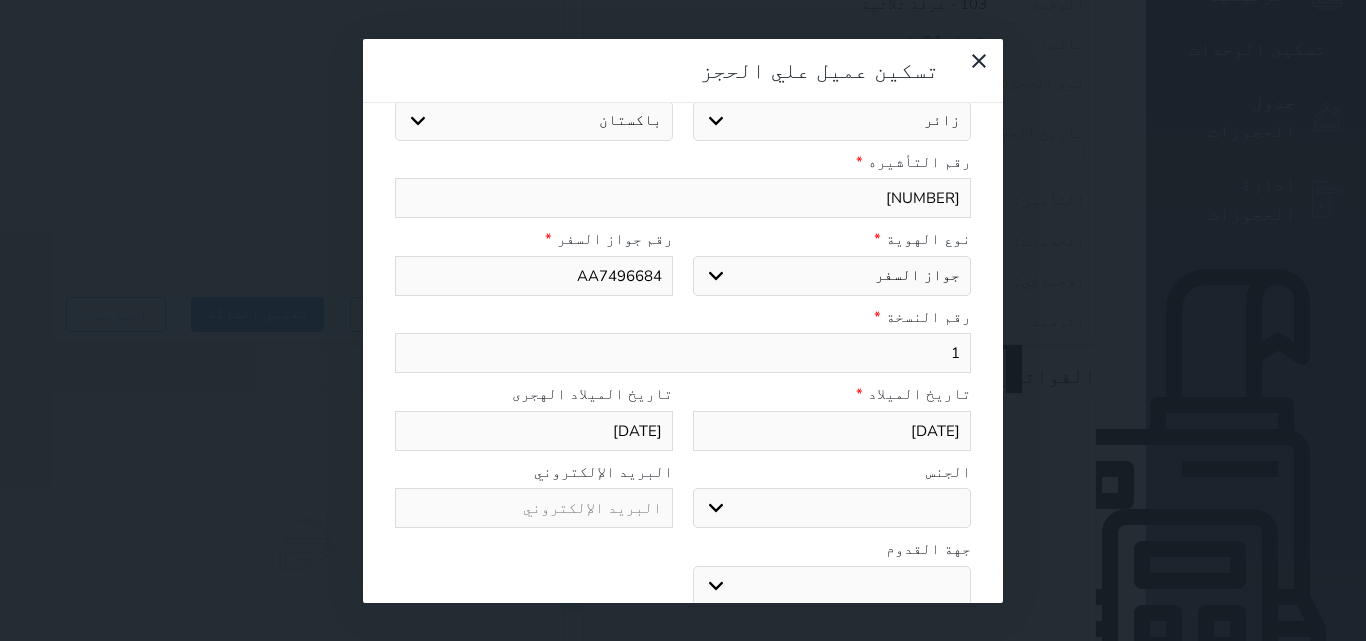 scroll, scrollTop: 267, scrollLeft: 0, axis: vertical 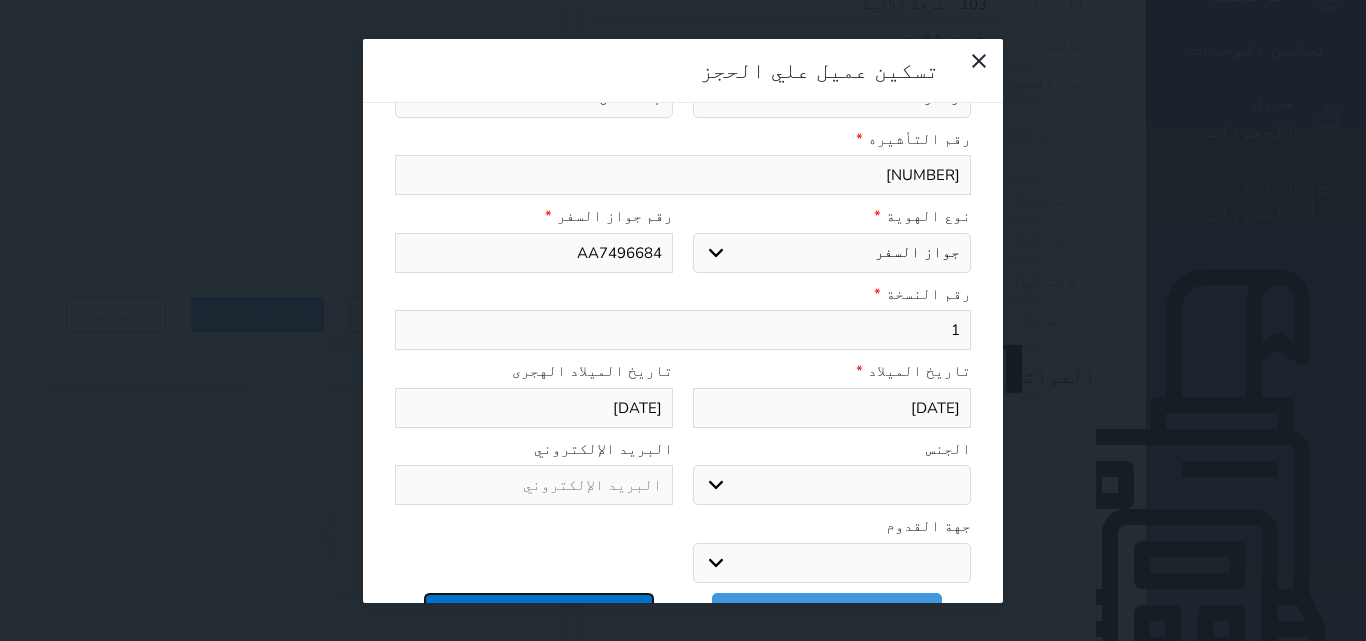 click on "تسكين العميل علي كل الحجوزات" at bounding box center [539, 610] 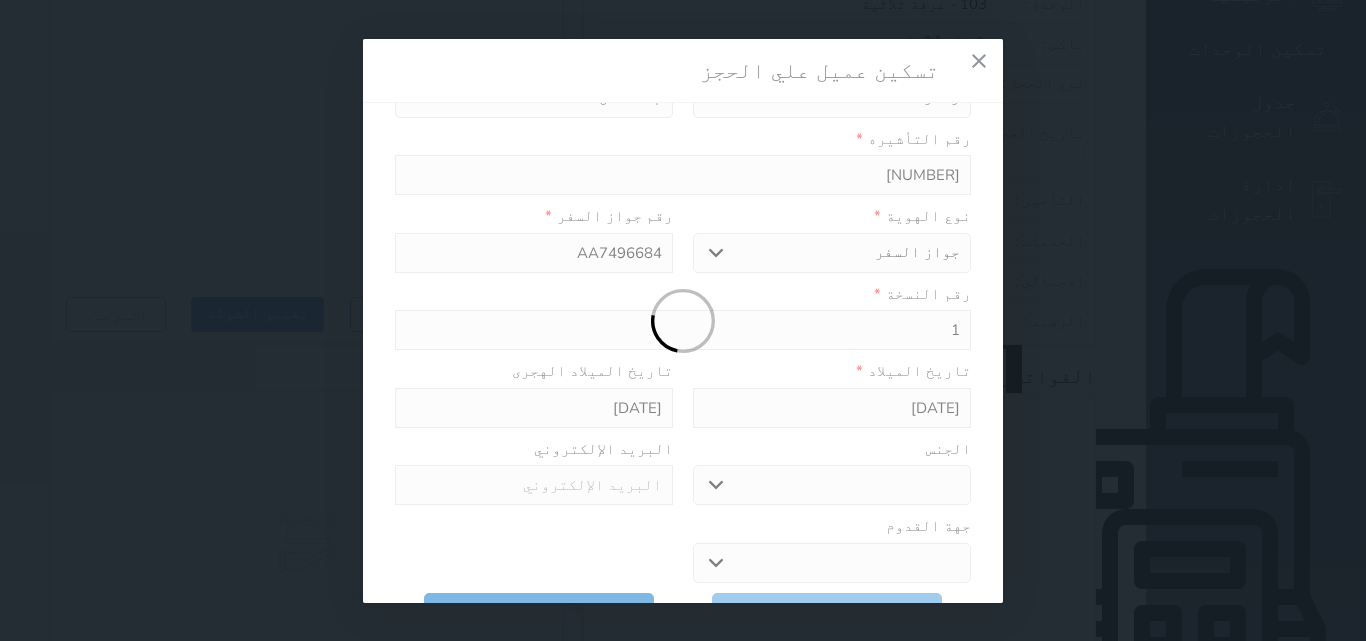 select 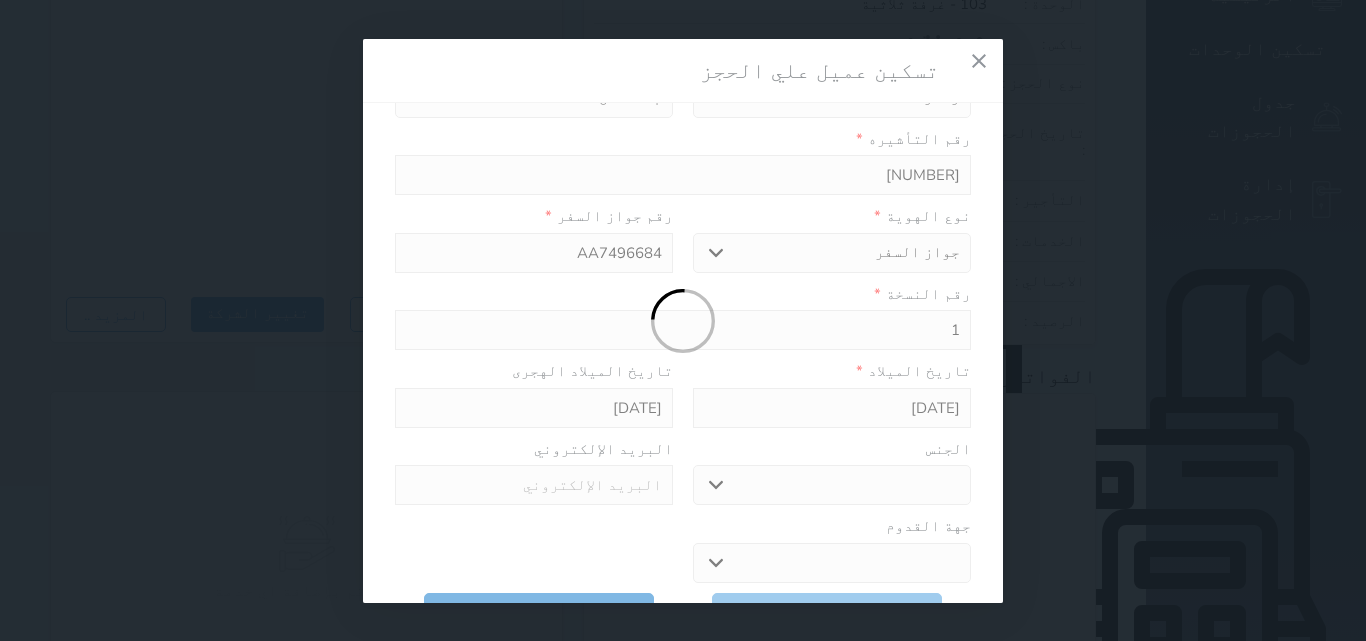 select 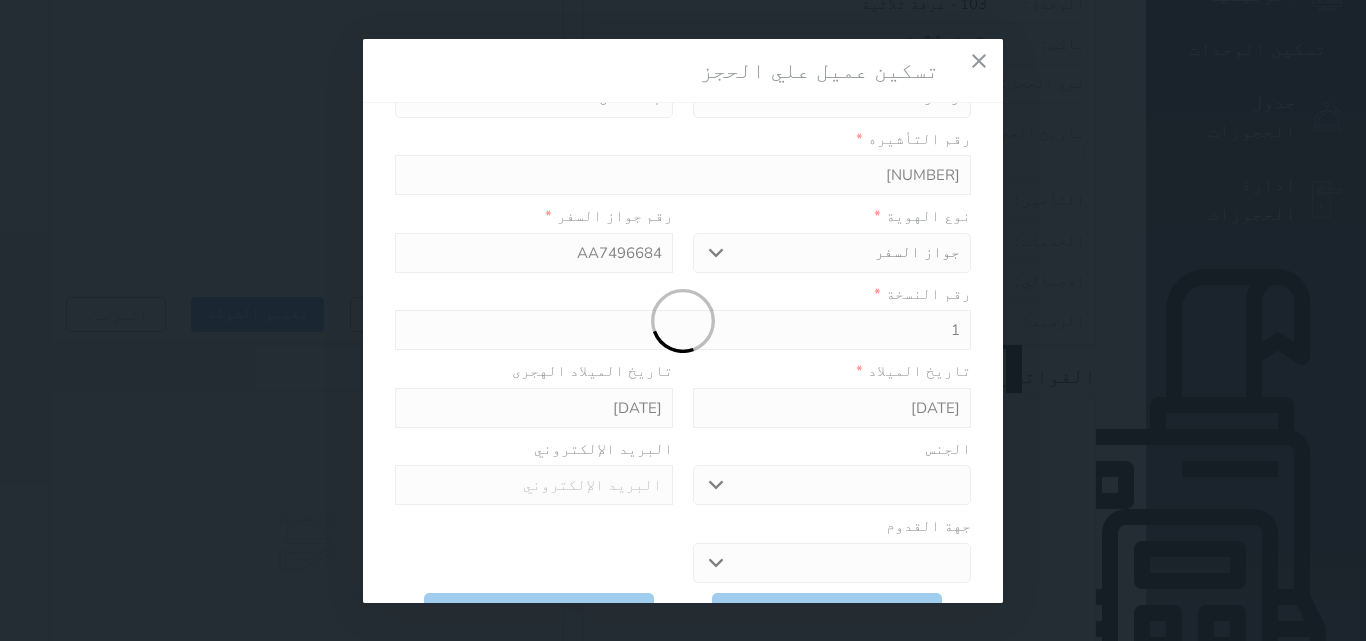 select 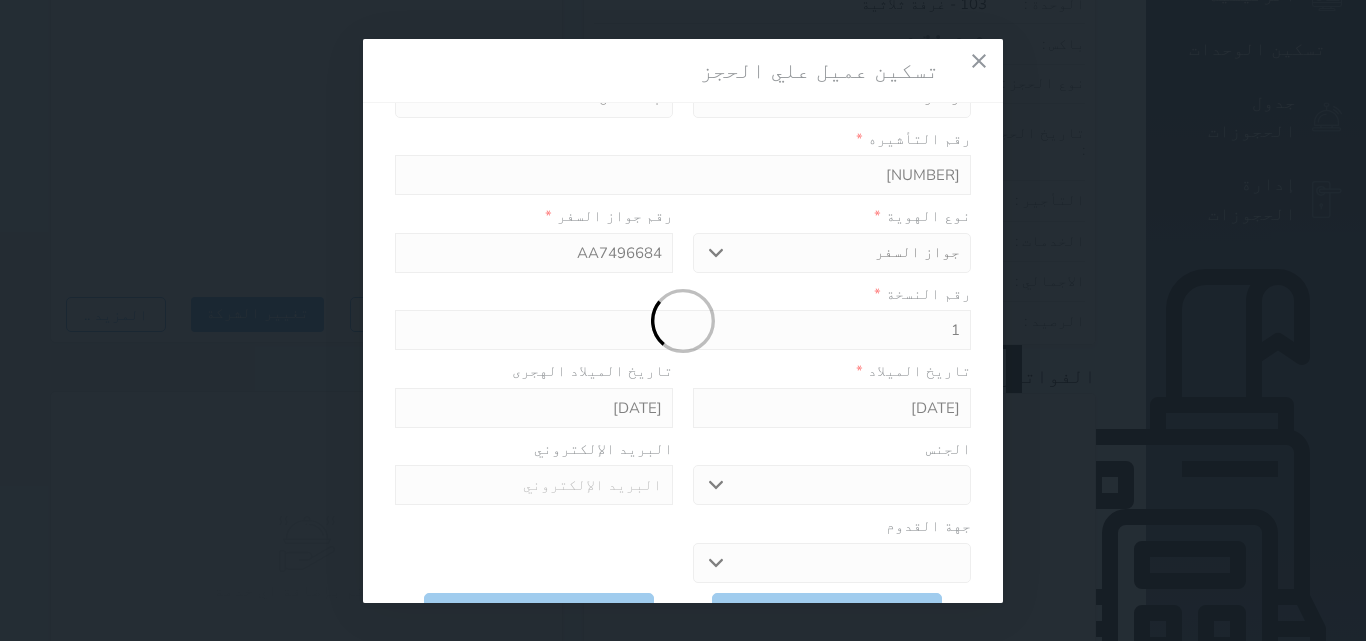 select 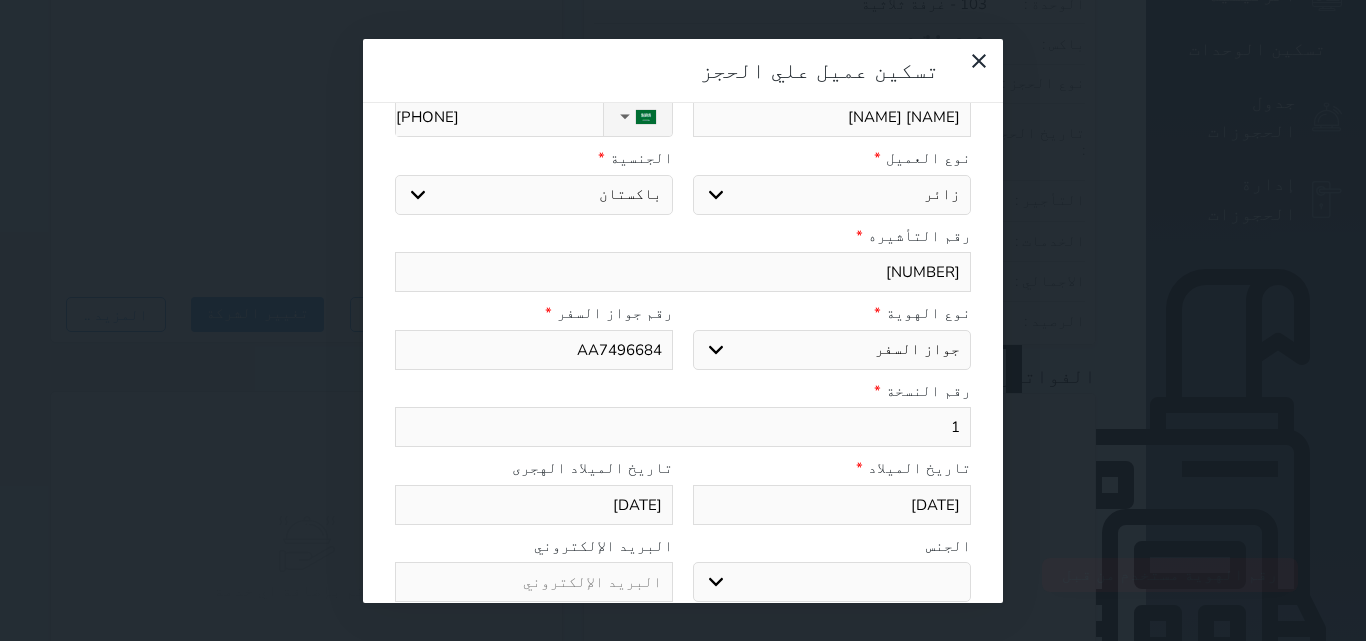 scroll, scrollTop: 67, scrollLeft: 0, axis: vertical 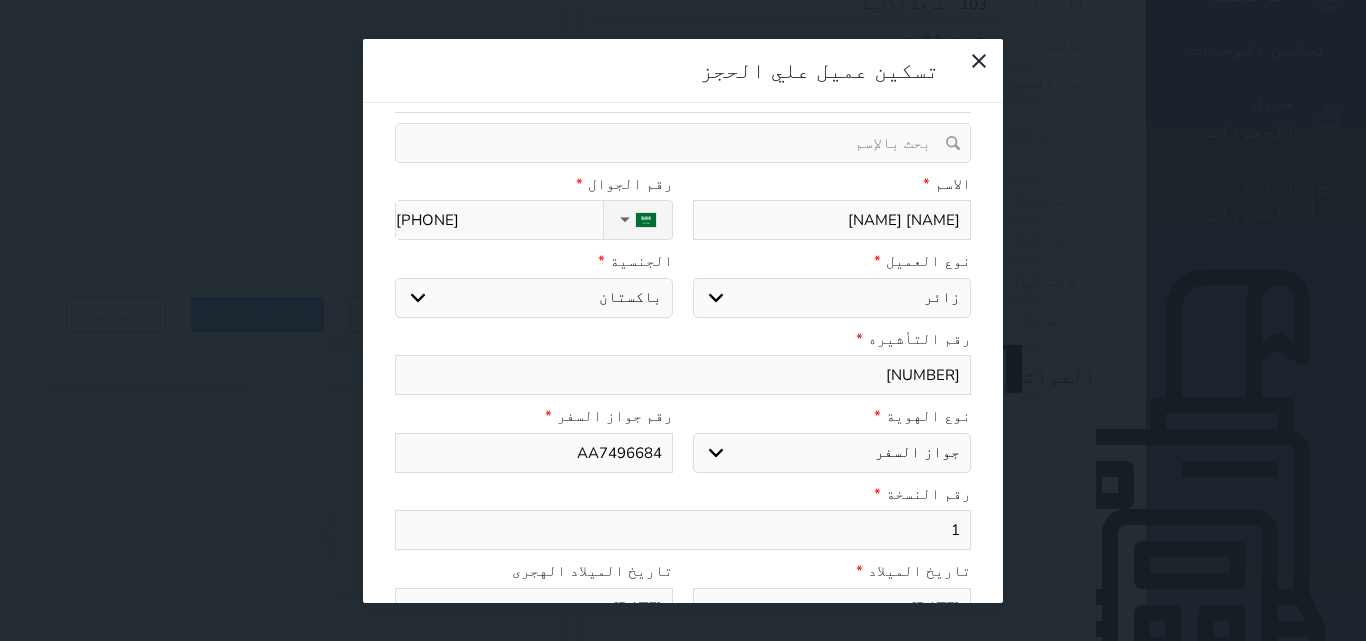 click on "[PHONE]" at bounding box center [499, 220] 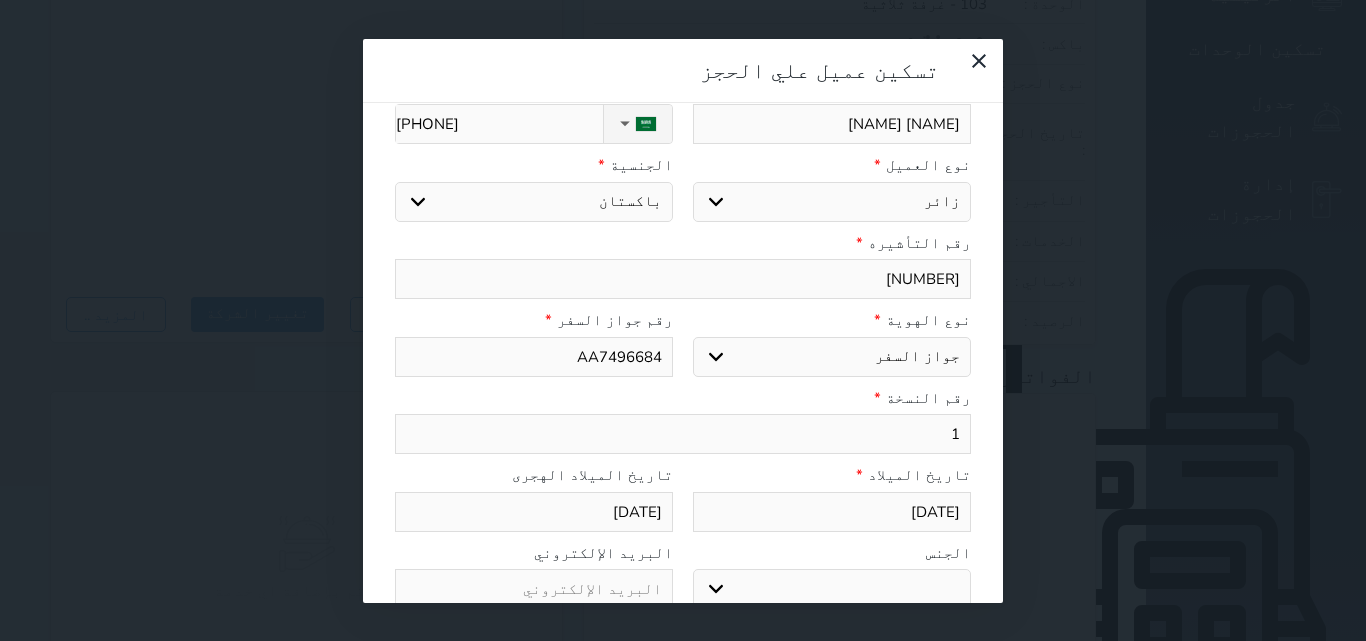scroll, scrollTop: 267, scrollLeft: 0, axis: vertical 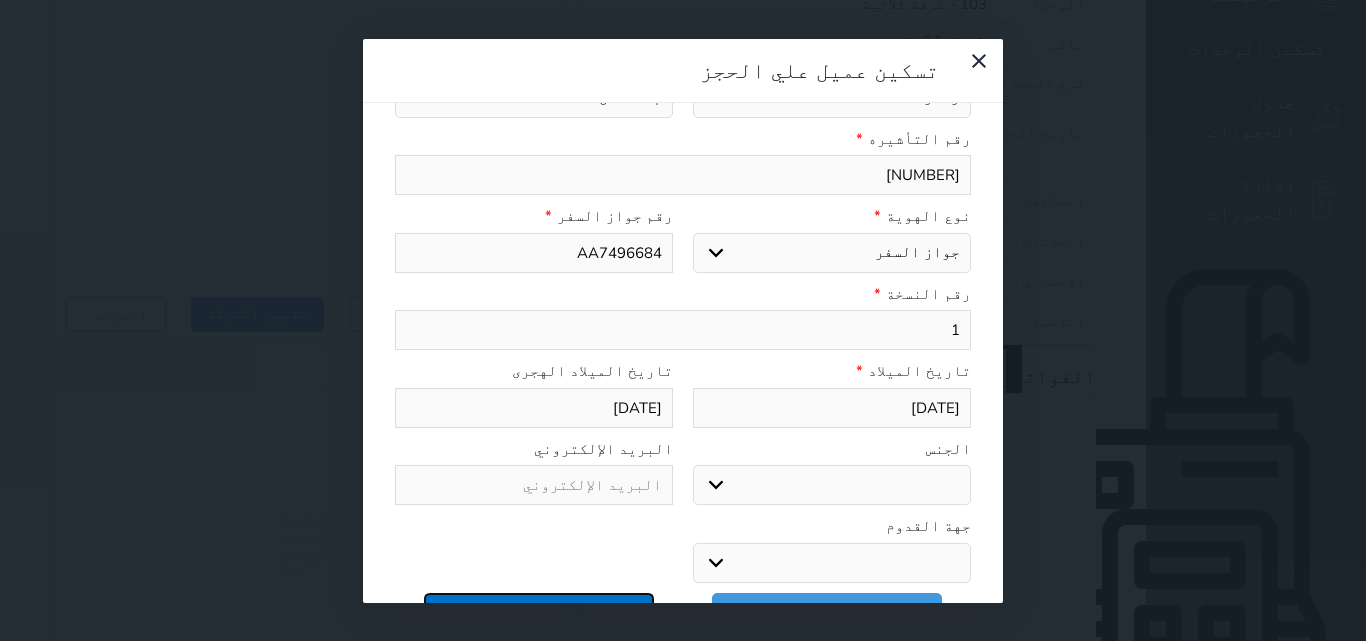 click on "تسكين العميل علي كل الحجوزات" at bounding box center (539, 610) 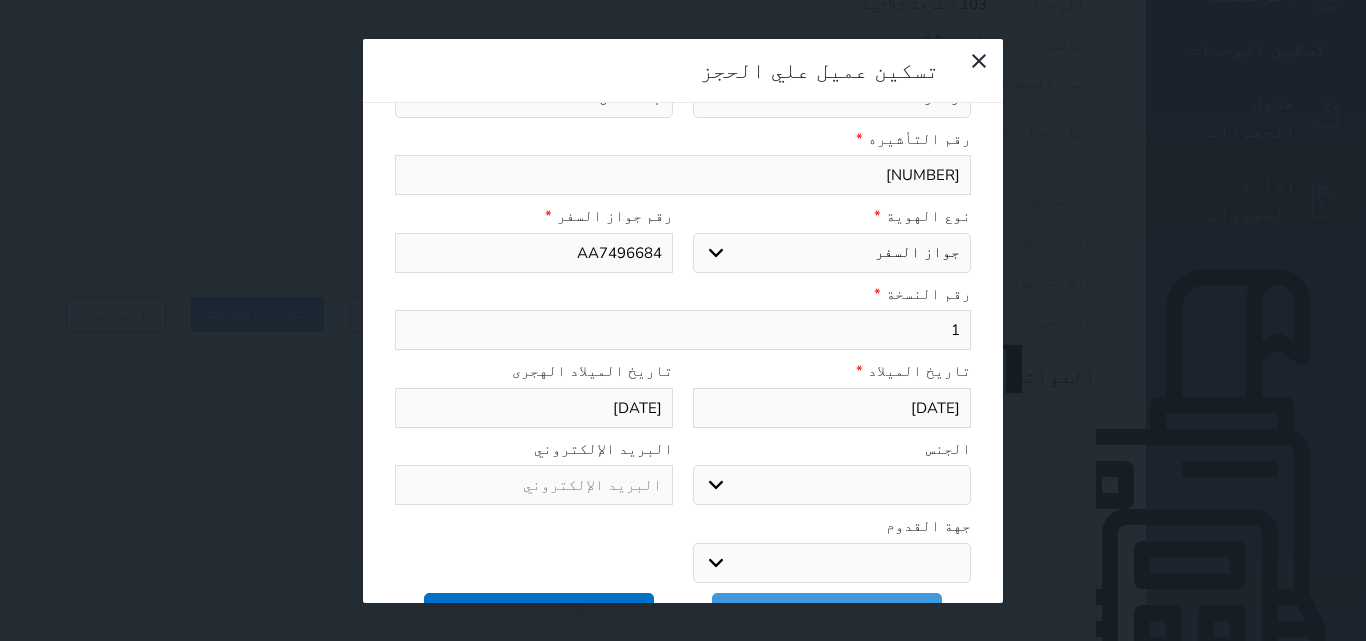 select 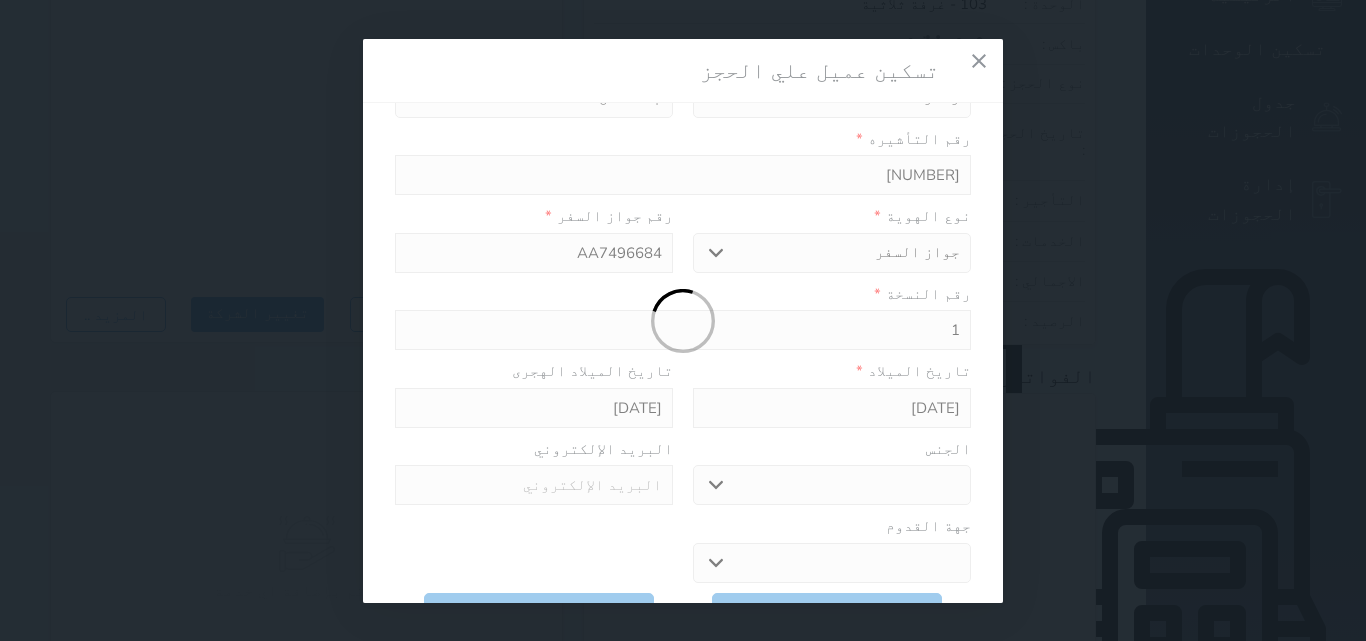 select 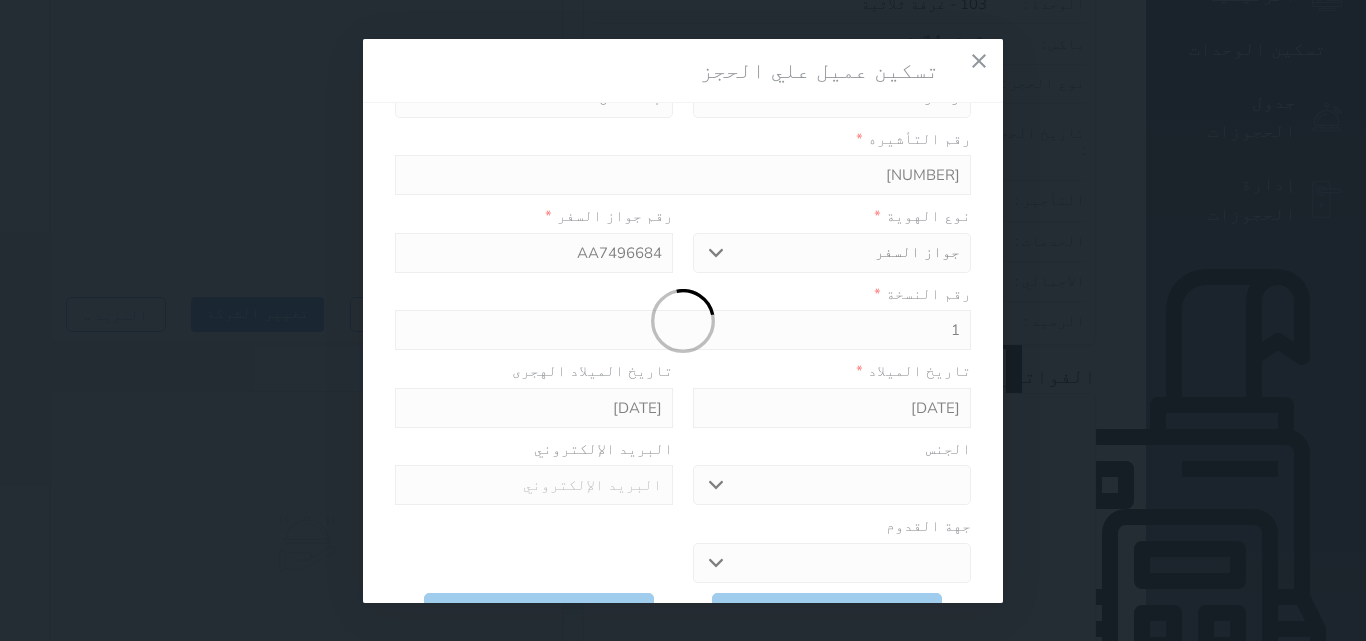 select 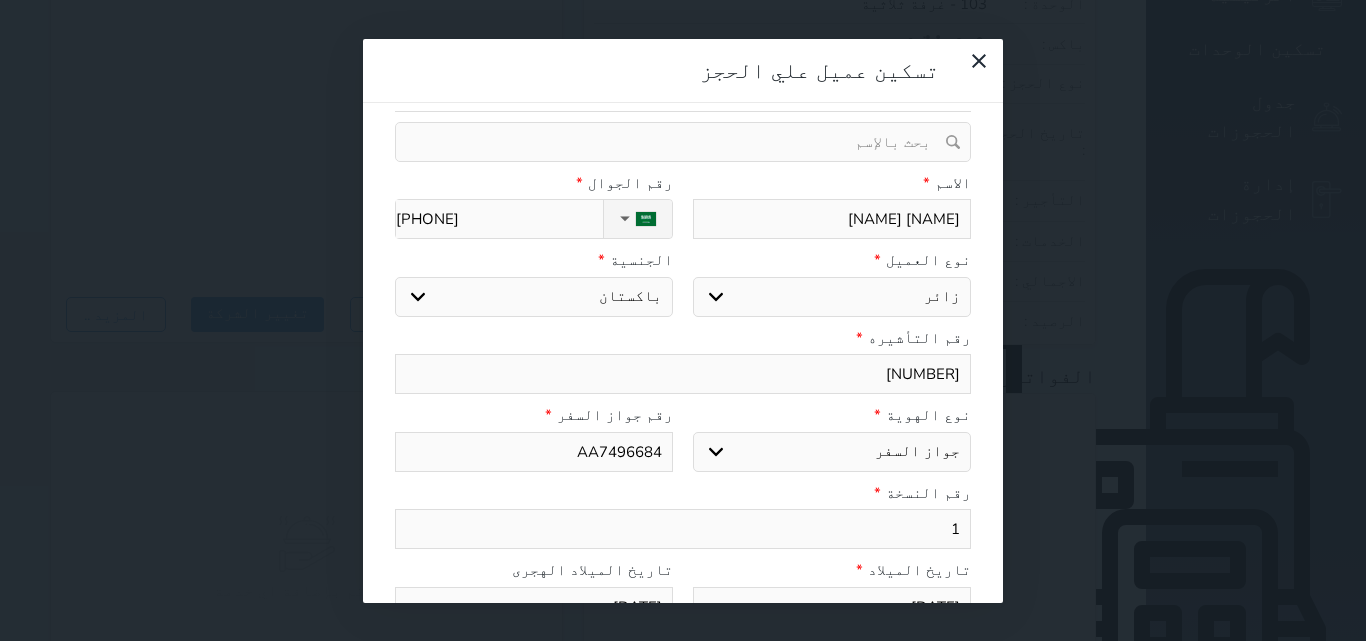 scroll, scrollTop: 67, scrollLeft: 0, axis: vertical 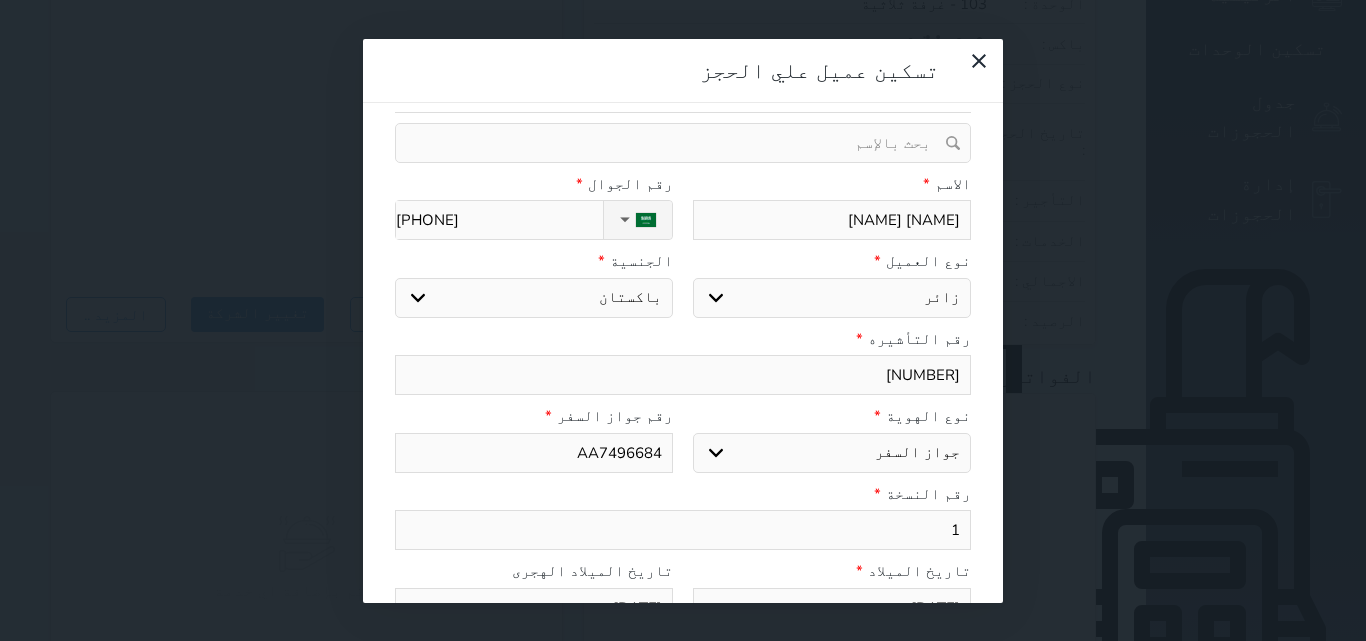 click on "[NUMBER]" at bounding box center (683, 375) 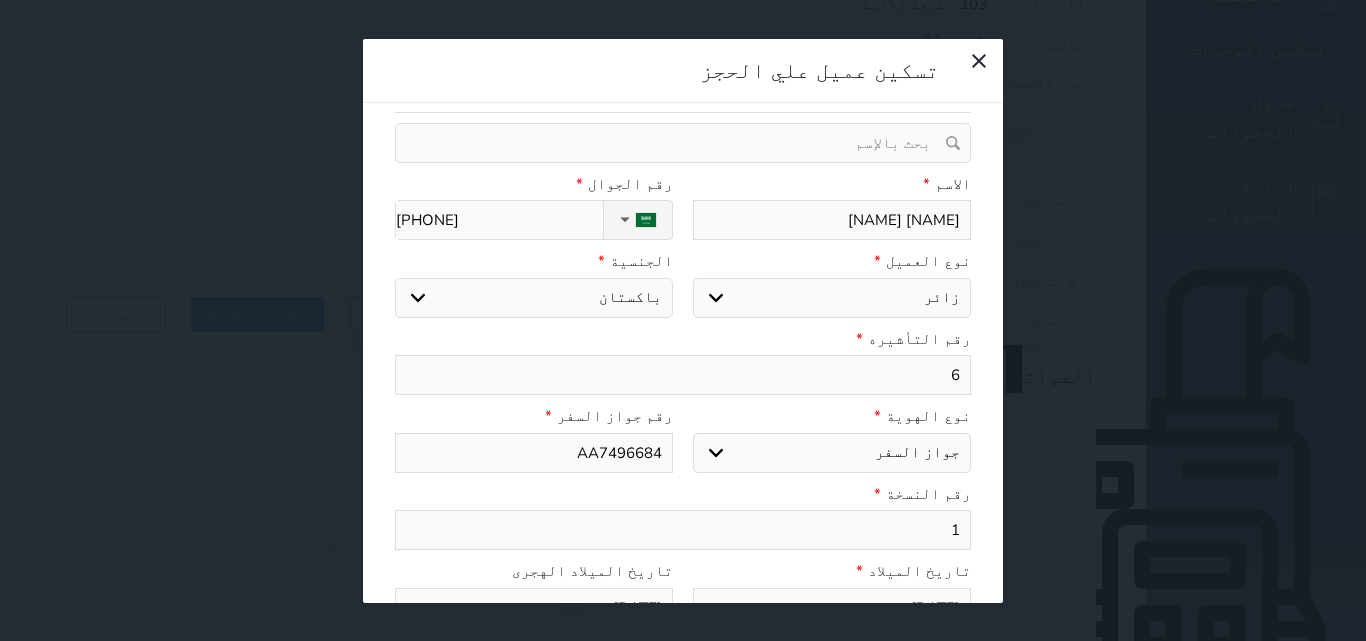 select 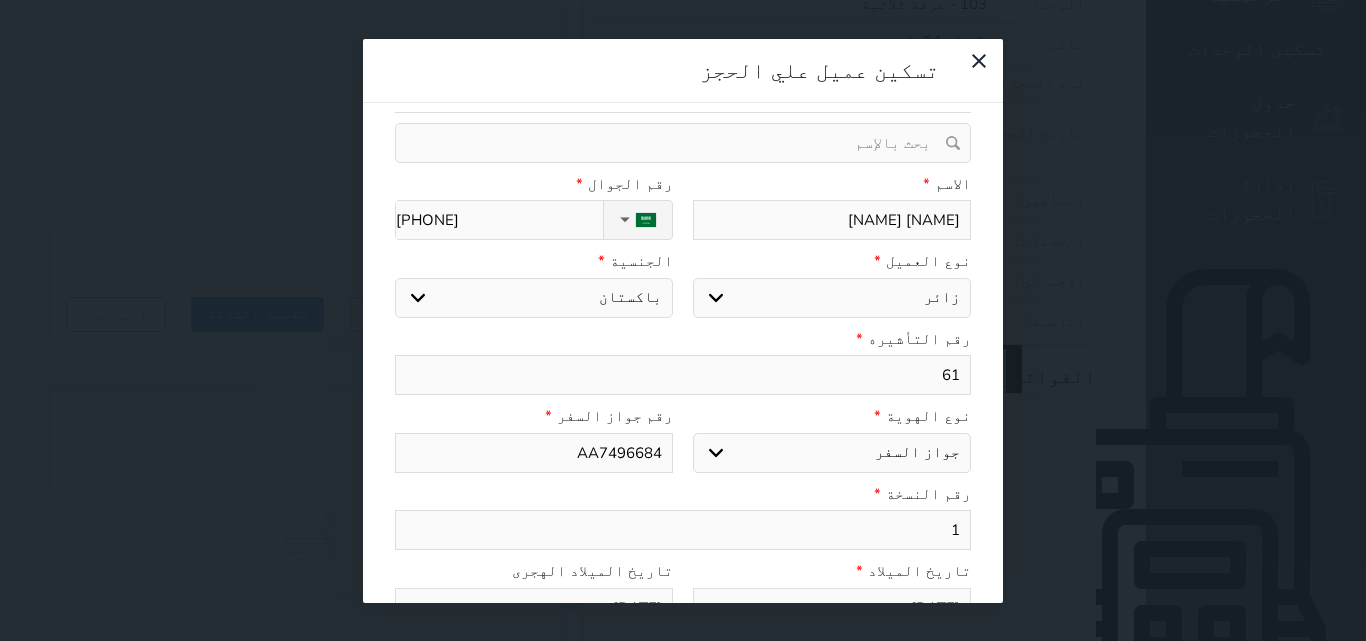 select 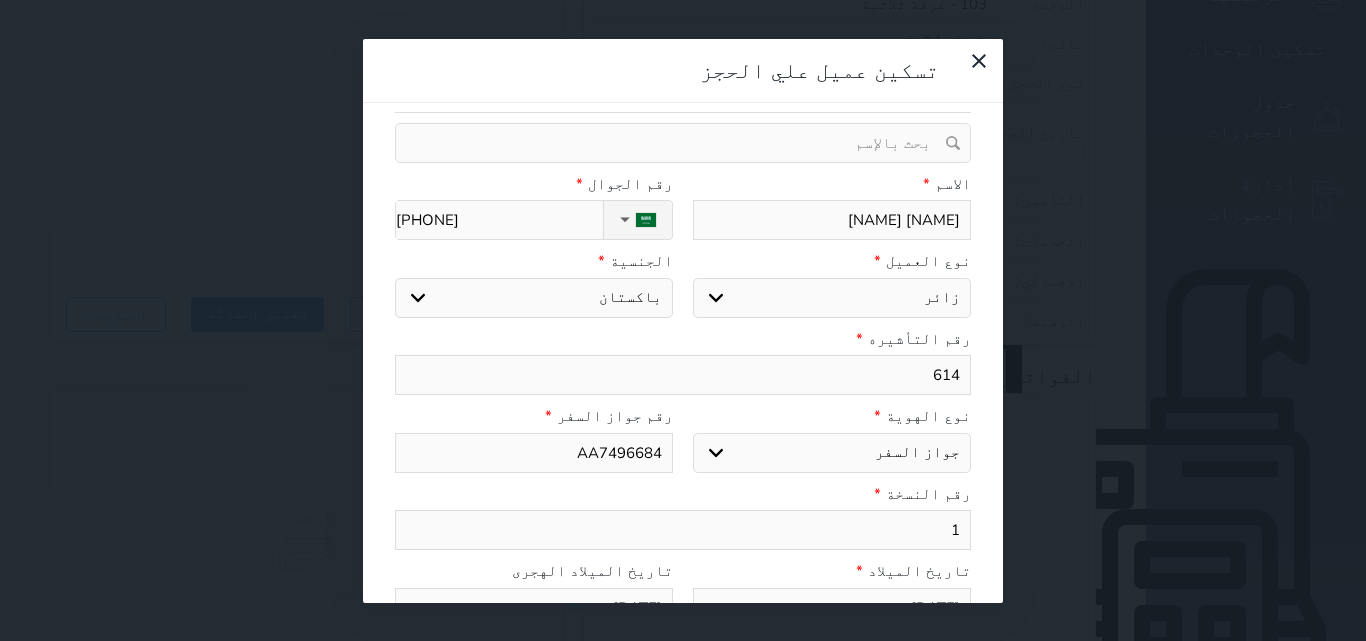 select 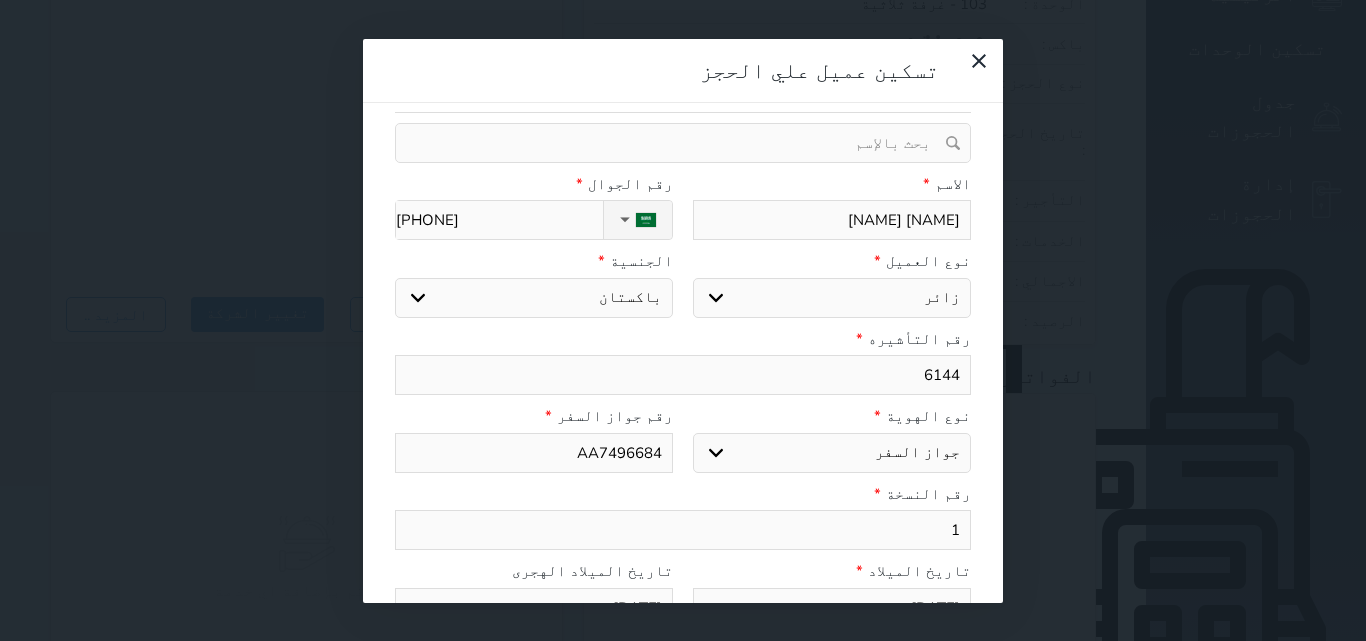 select 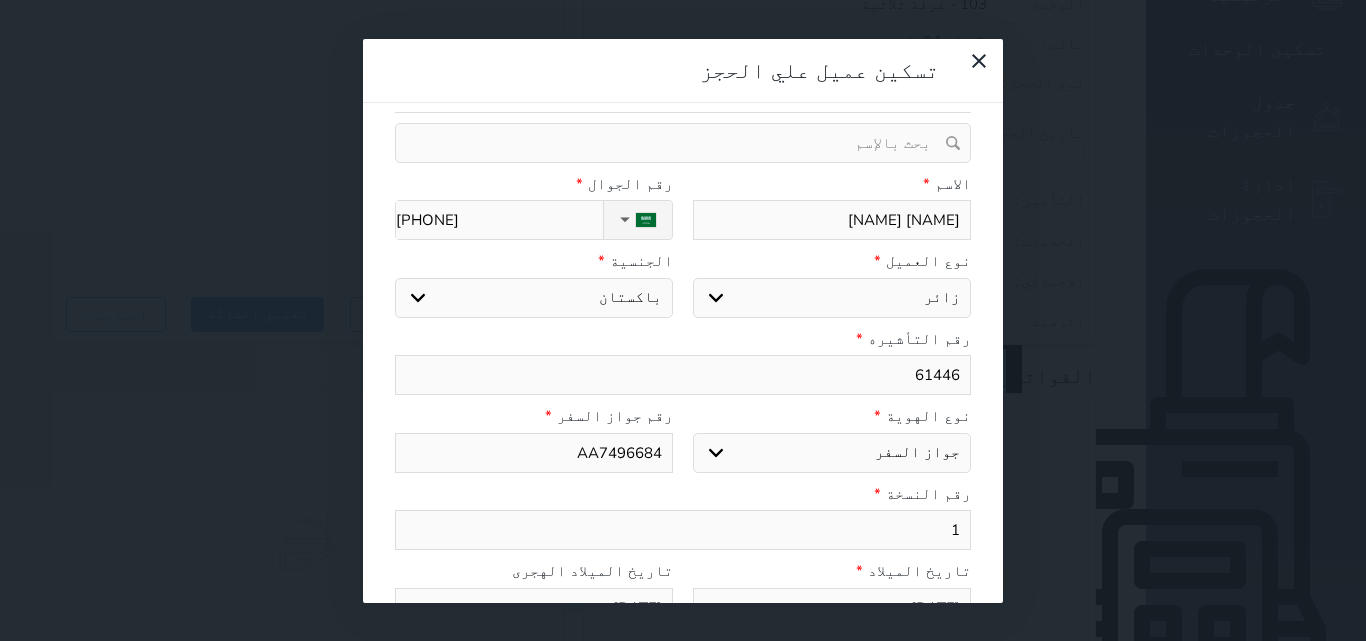 select 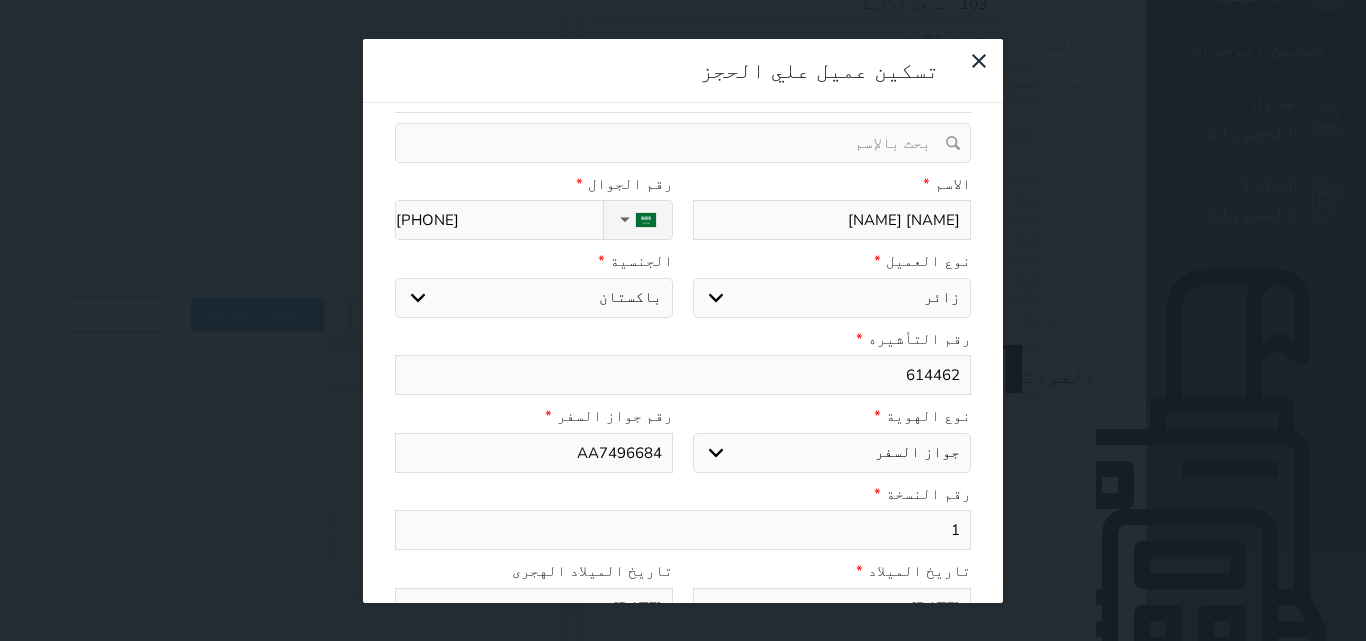 select 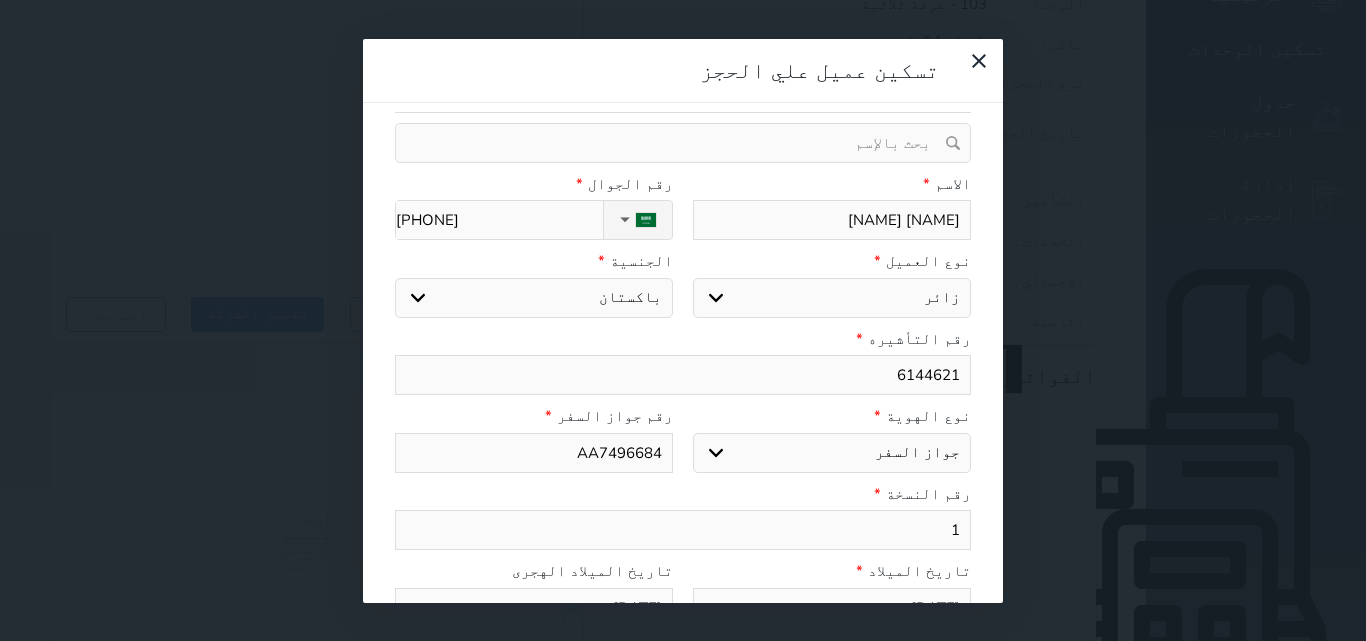 select 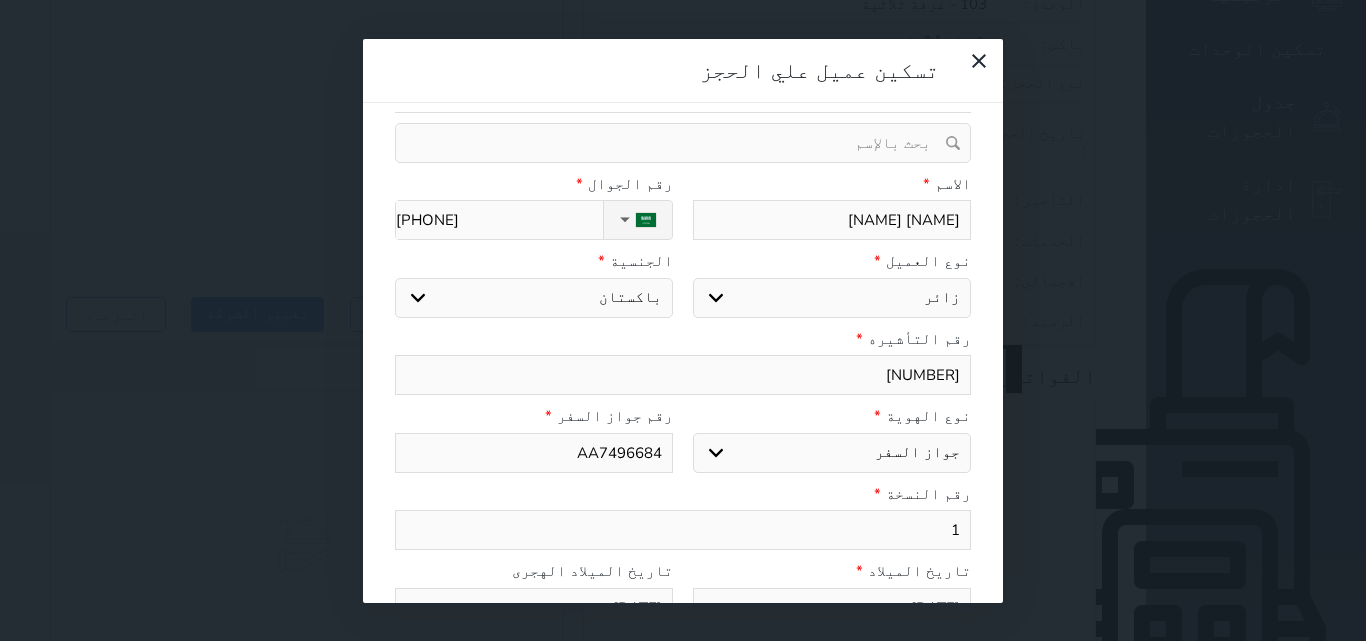 select 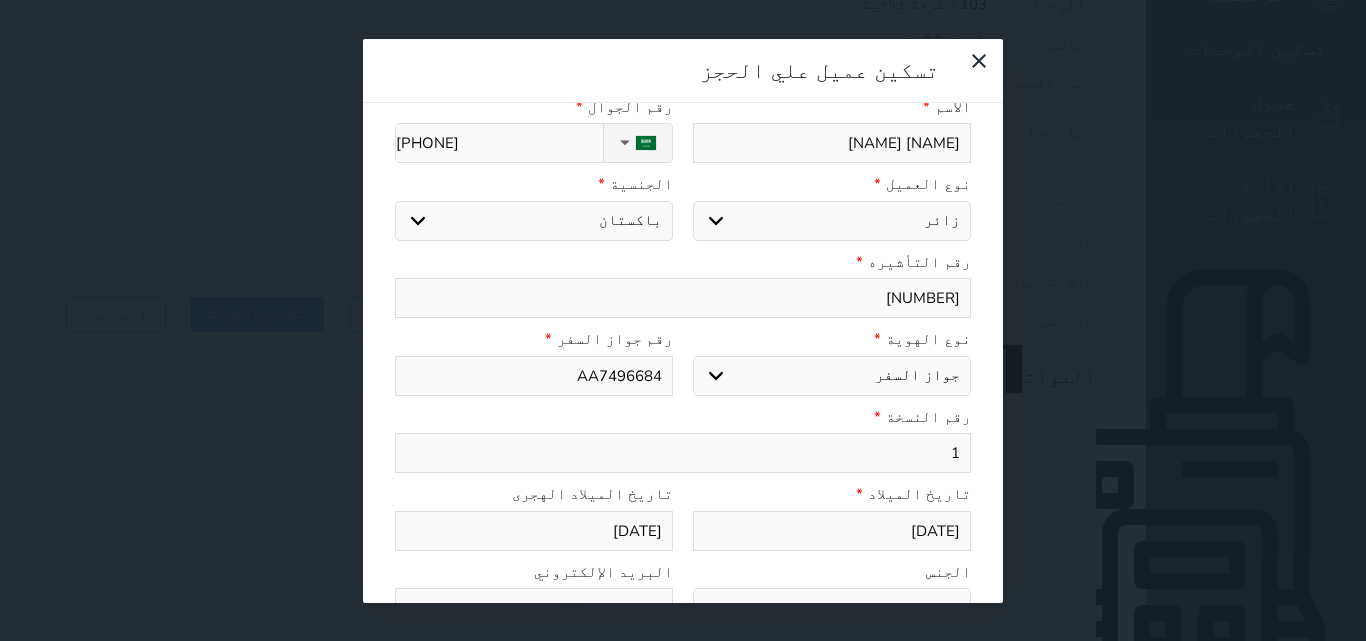 scroll, scrollTop: 267, scrollLeft: 0, axis: vertical 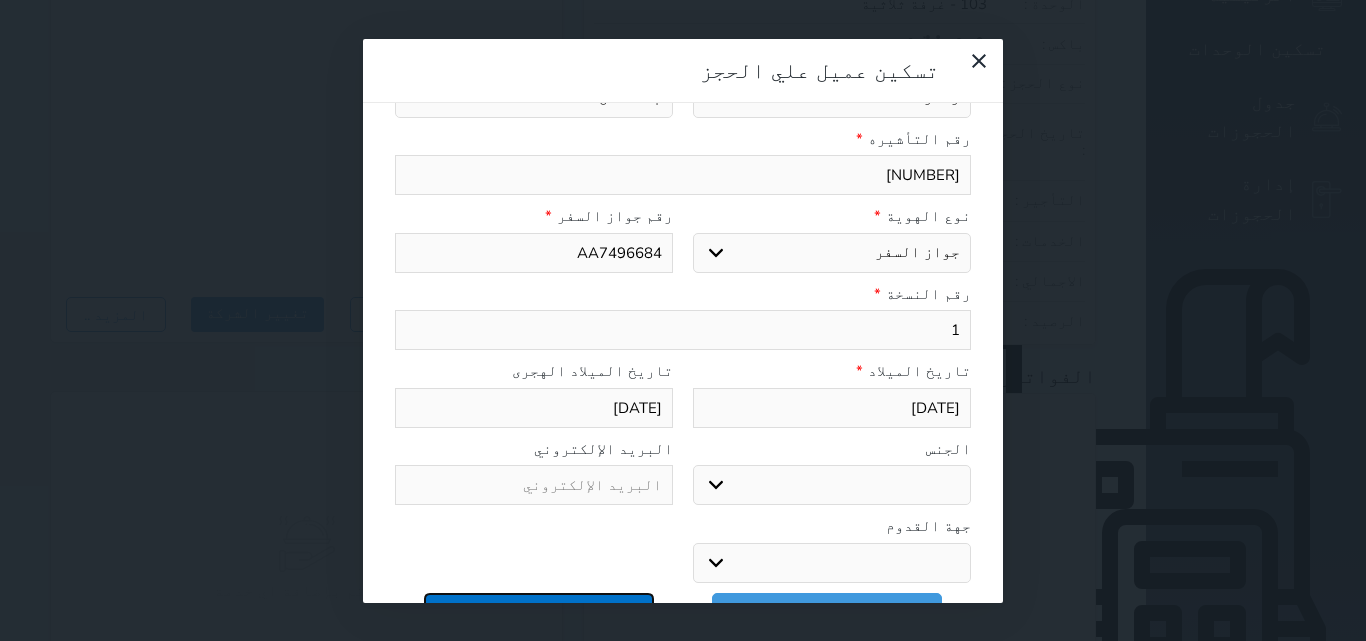 click on "تسكين العميل علي كل الحجوزات" at bounding box center (539, 610) 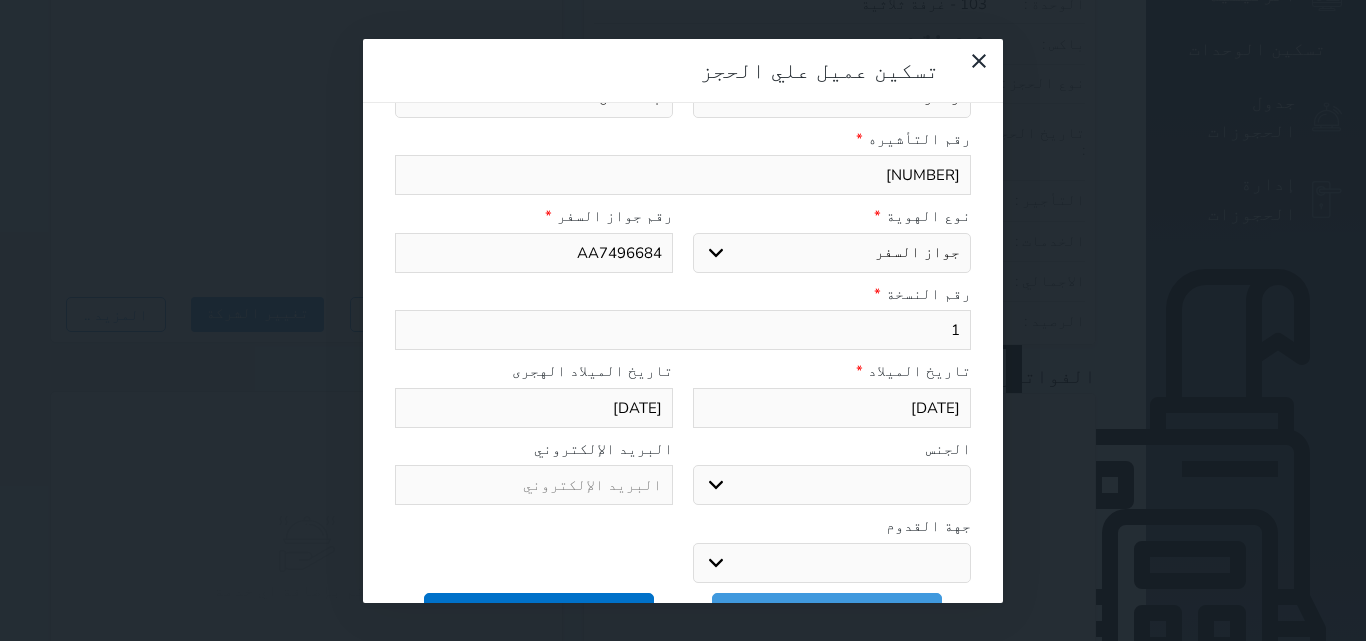 select 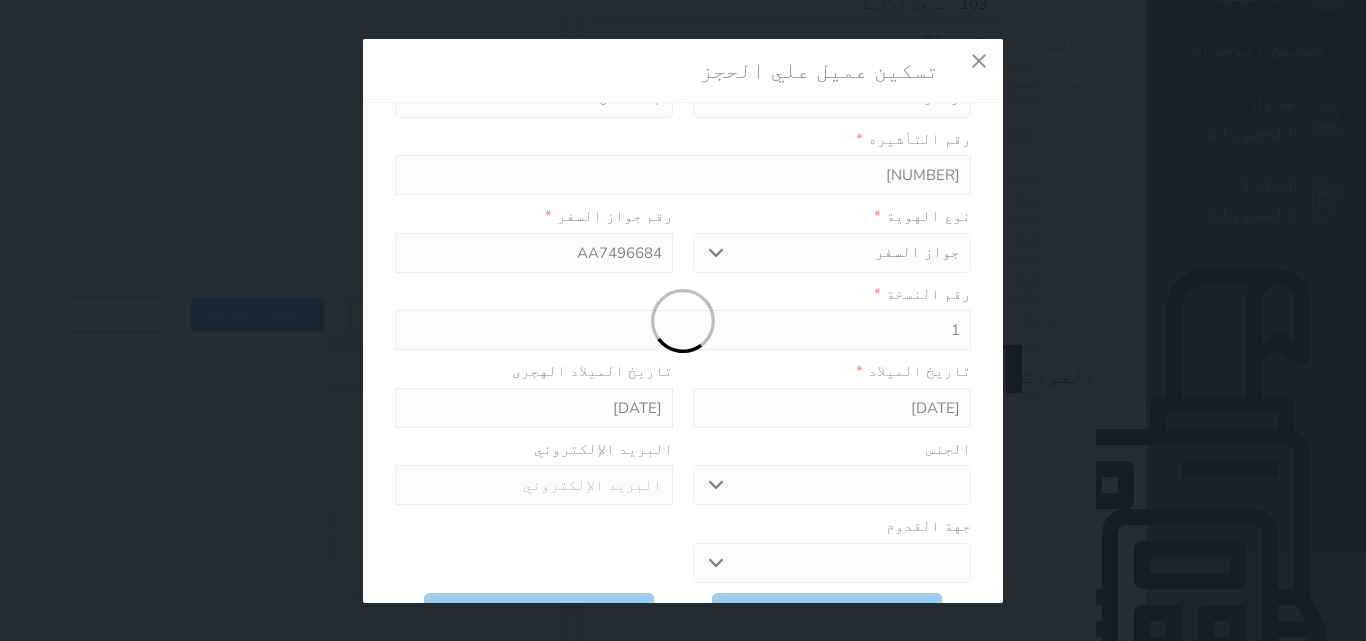 type 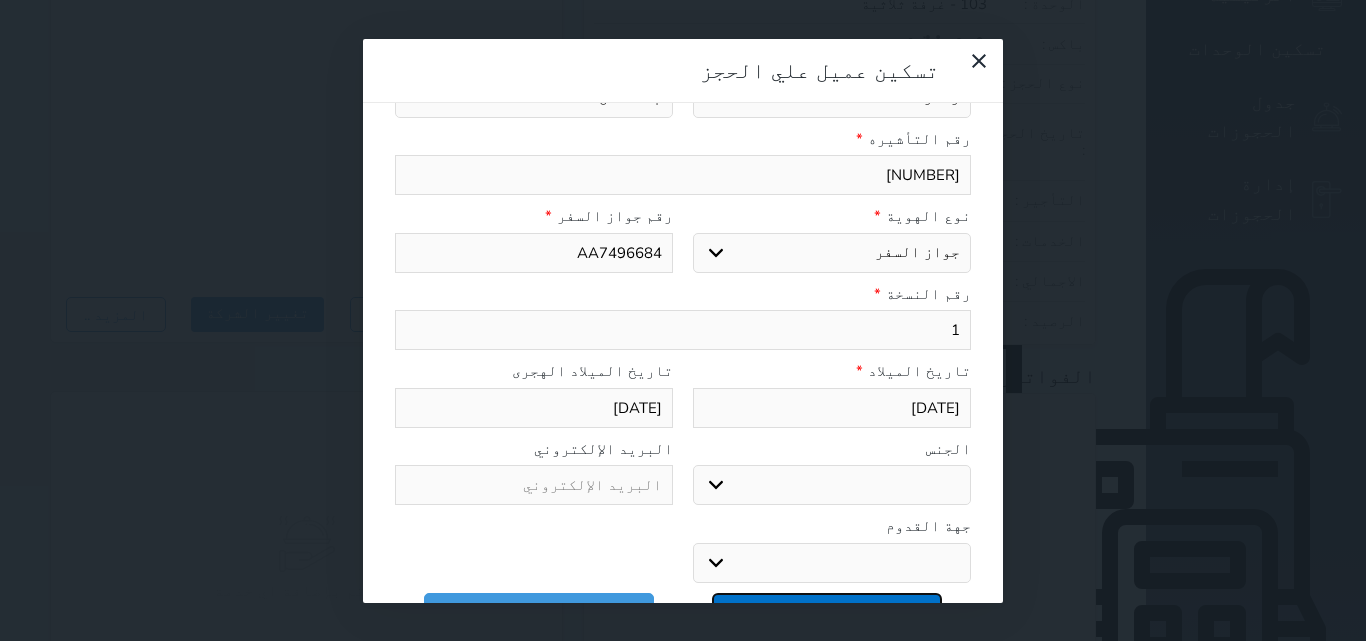 click on "تسكين عميل علي الحجز" at bounding box center (827, 610) 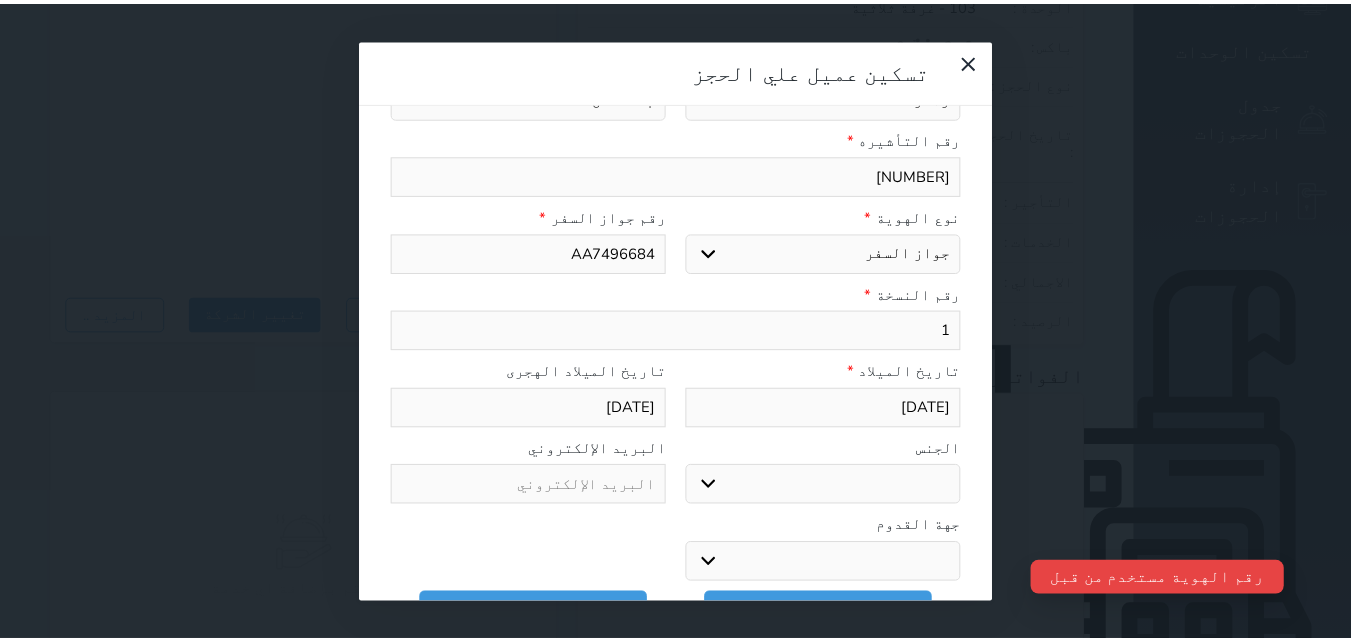 scroll, scrollTop: 0, scrollLeft: 0, axis: both 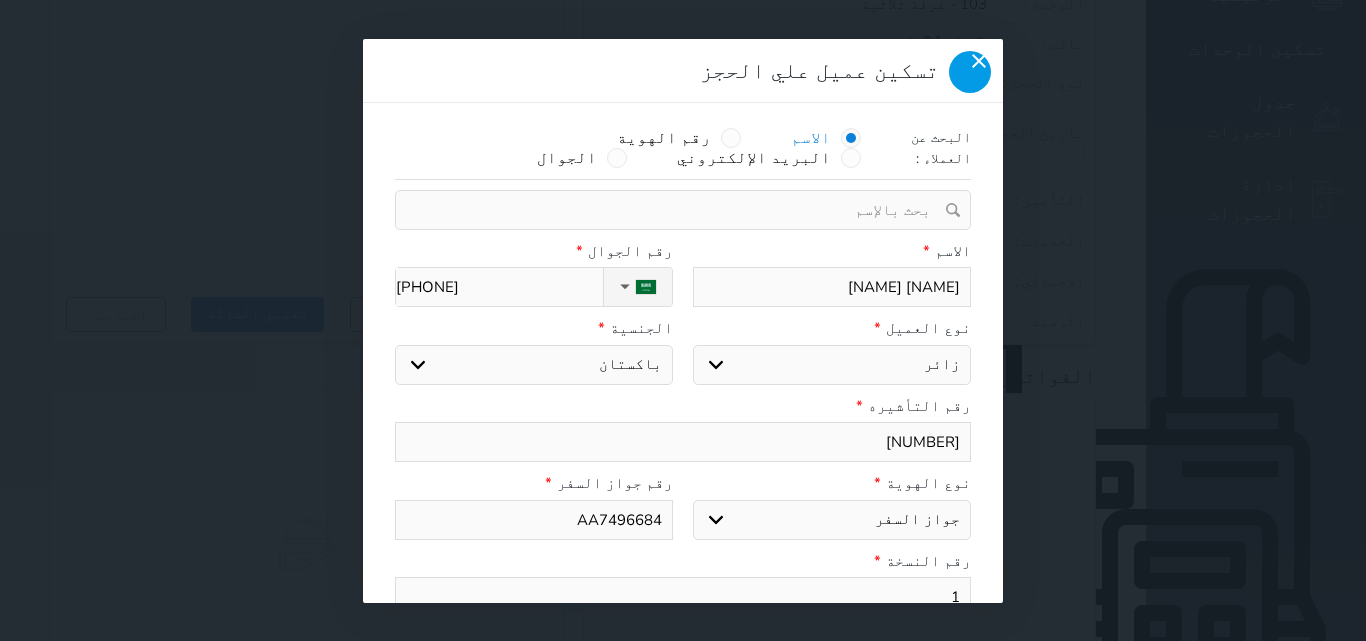 click 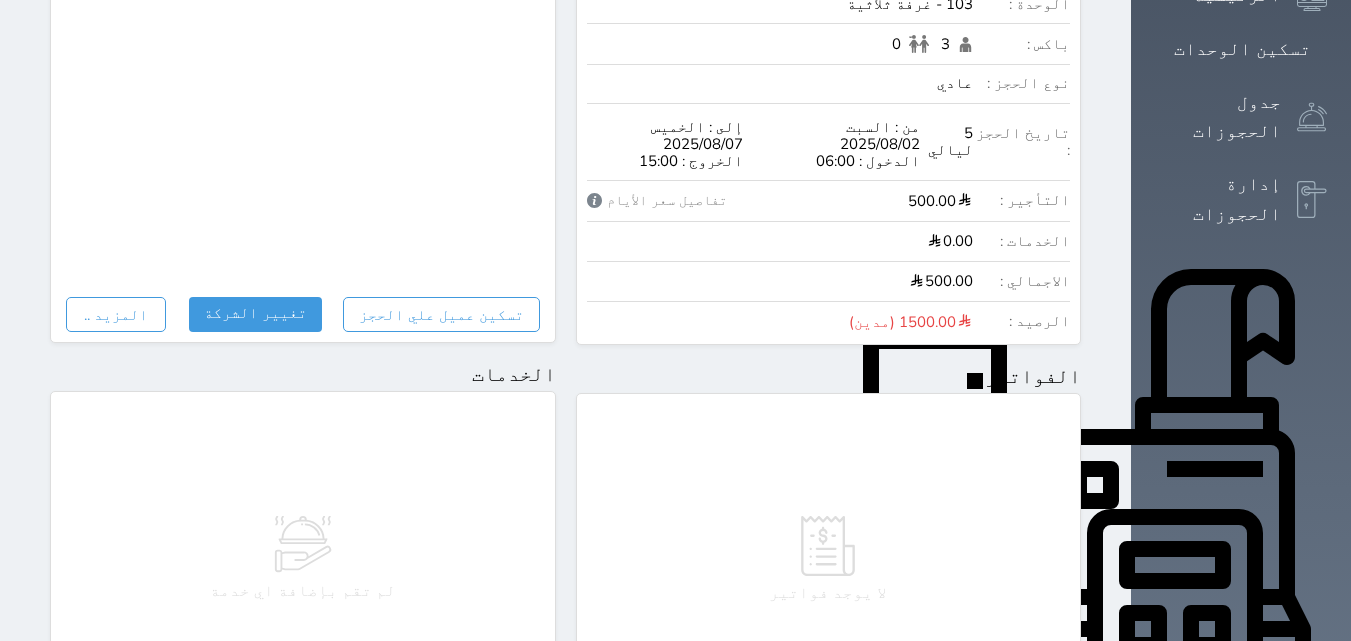 scroll, scrollTop: 0, scrollLeft: 0, axis: both 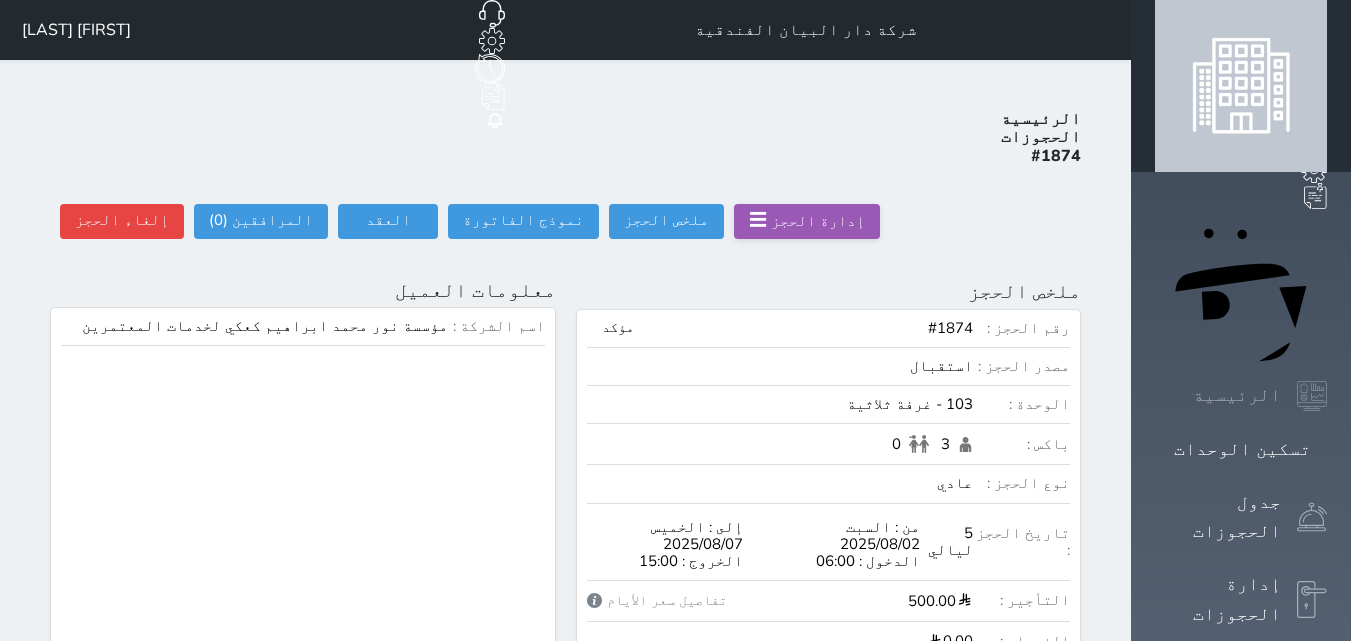 click 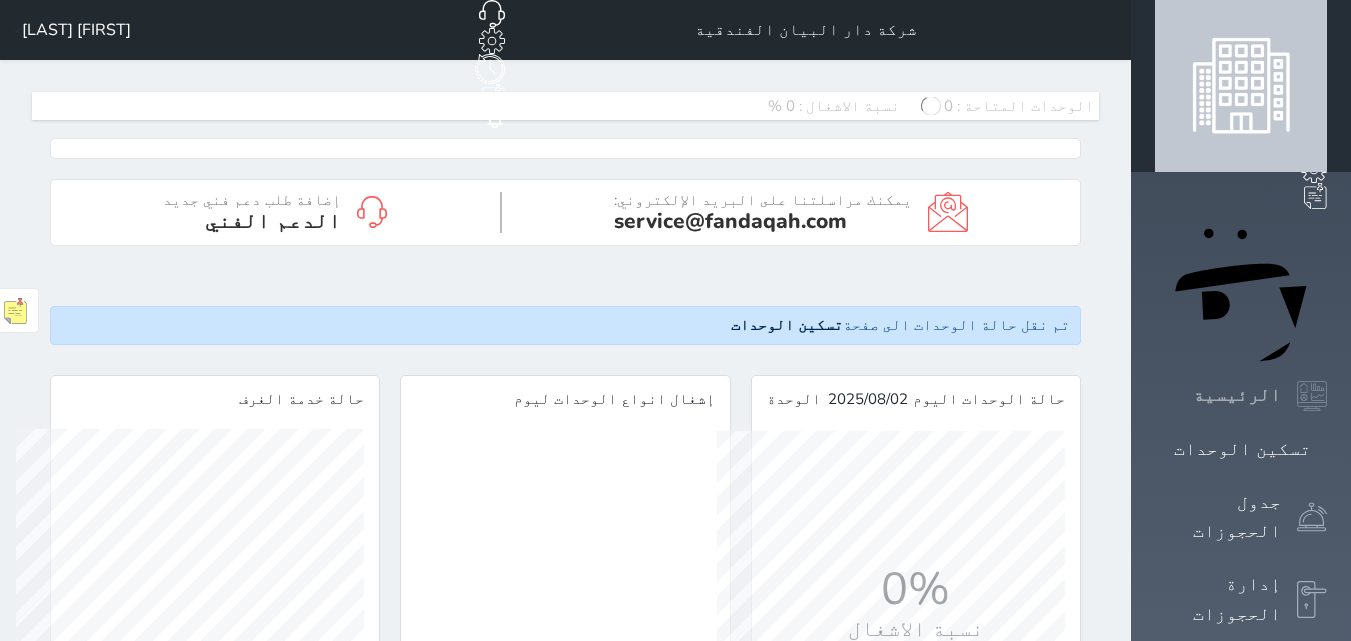 scroll, scrollTop: 999652, scrollLeft: 999652, axis: both 